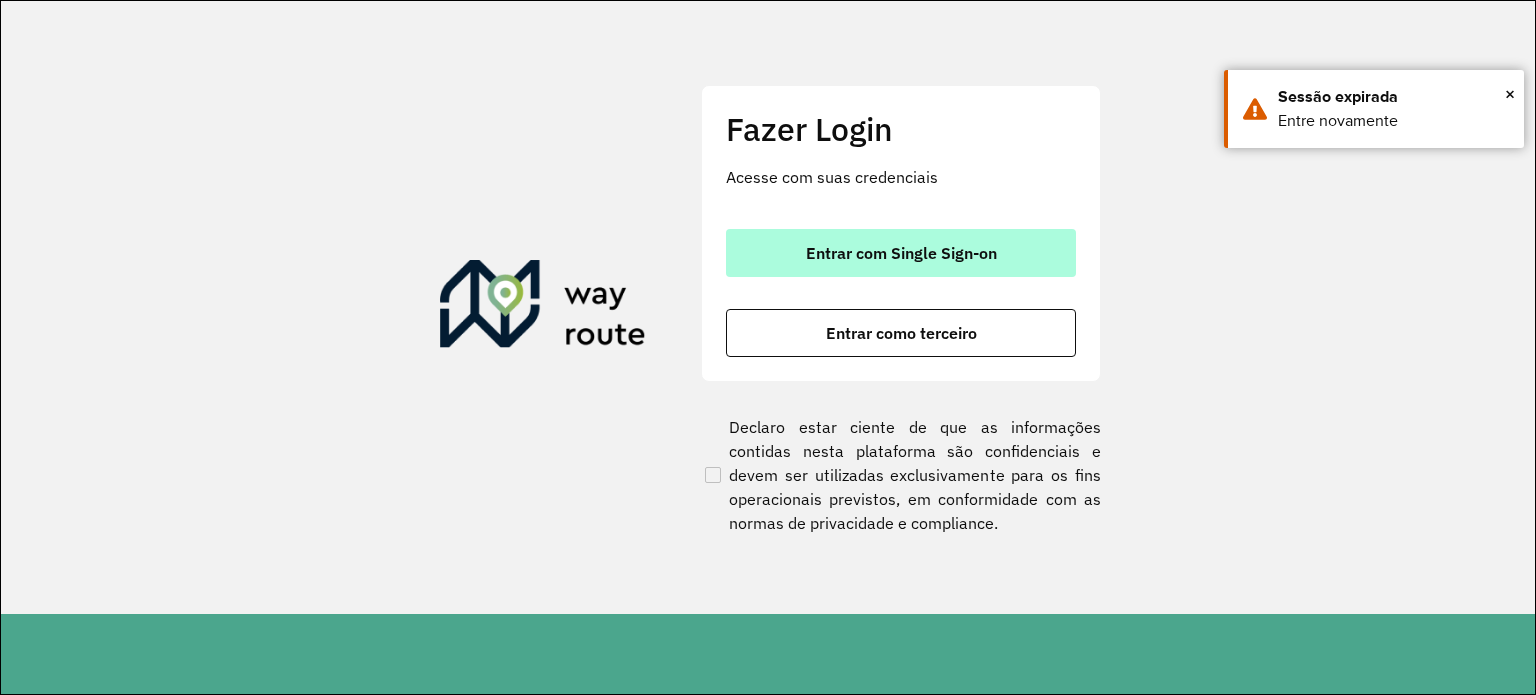scroll, scrollTop: 0, scrollLeft: 0, axis: both 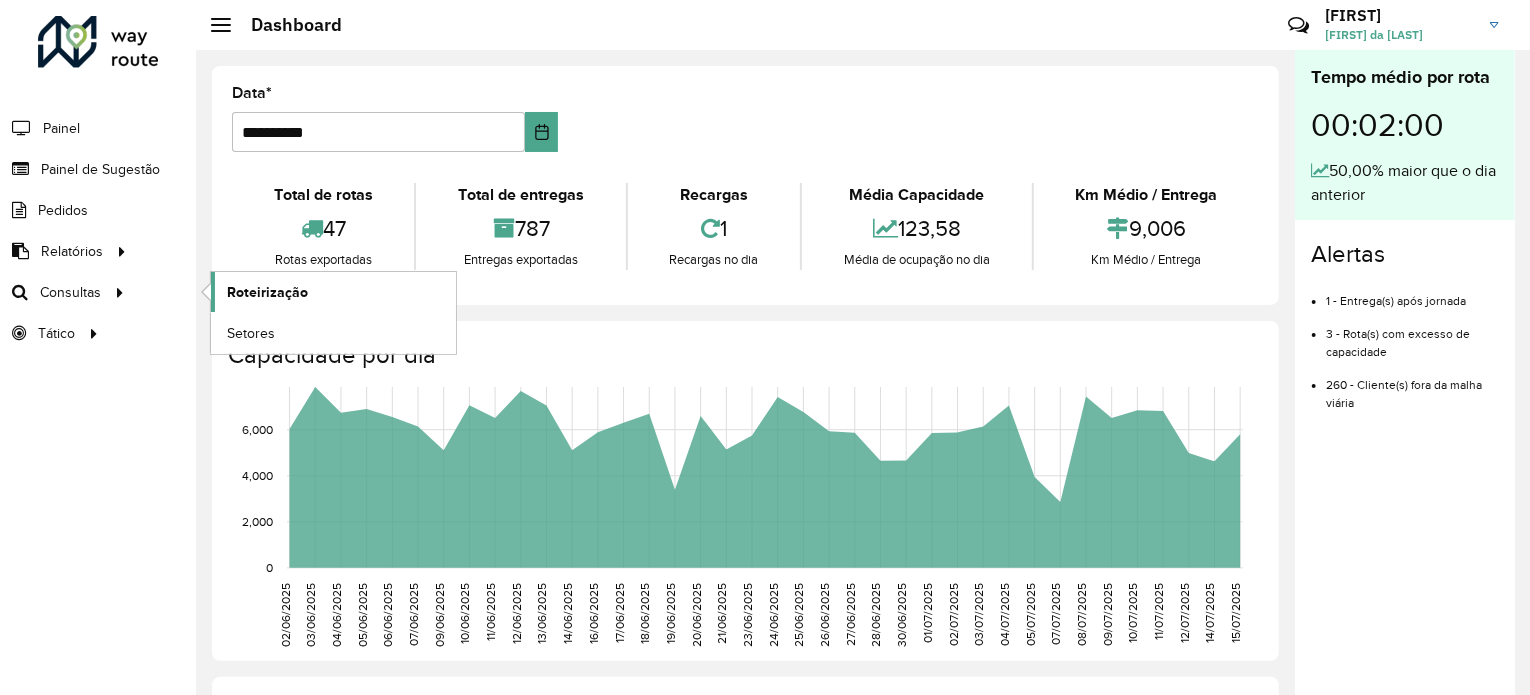 click on "Roteirização" 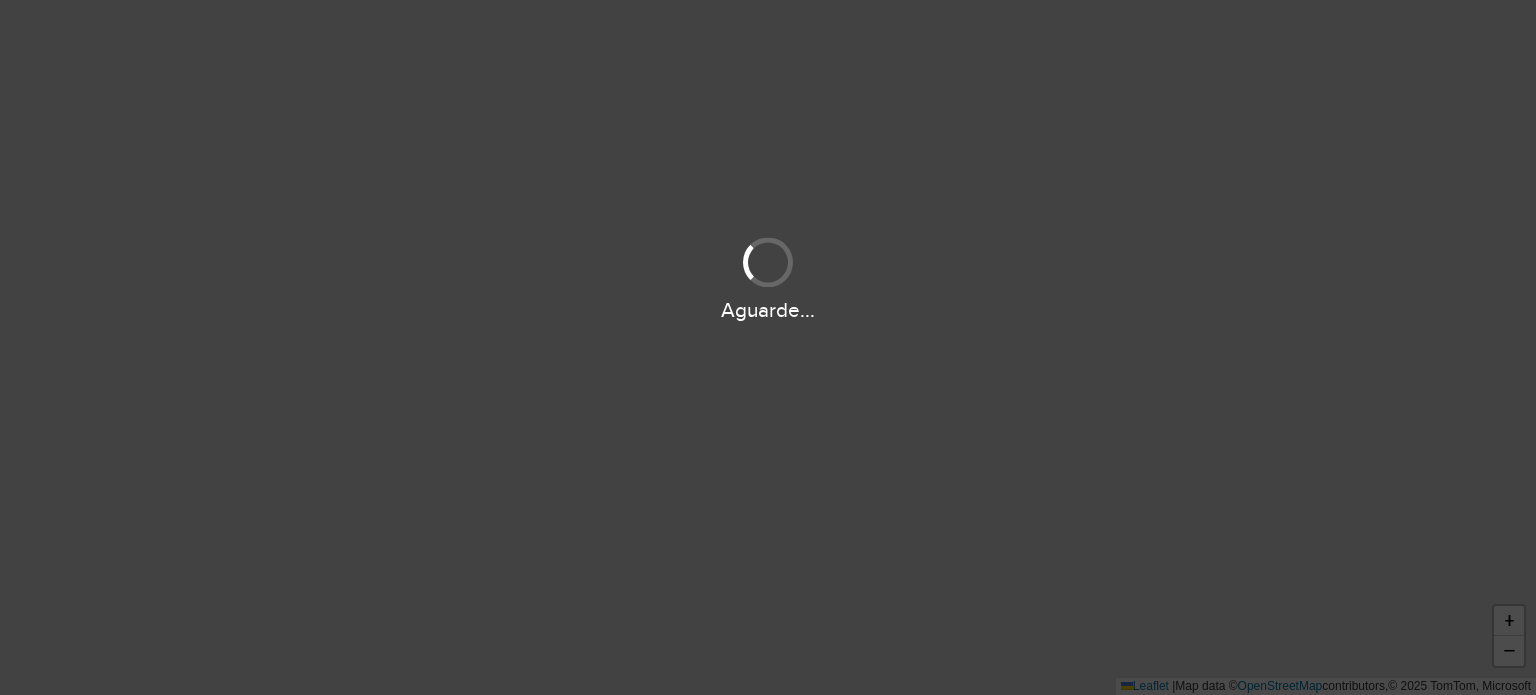 scroll, scrollTop: 0, scrollLeft: 0, axis: both 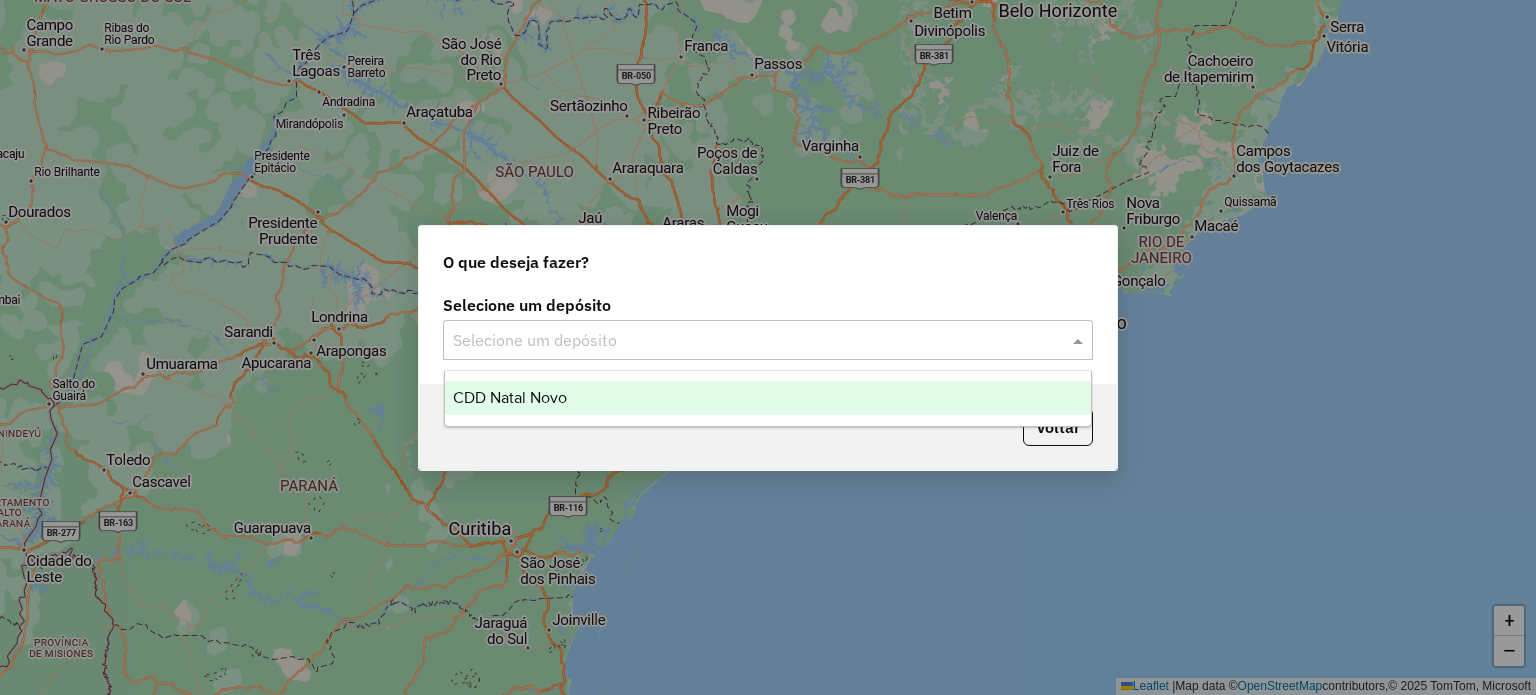click 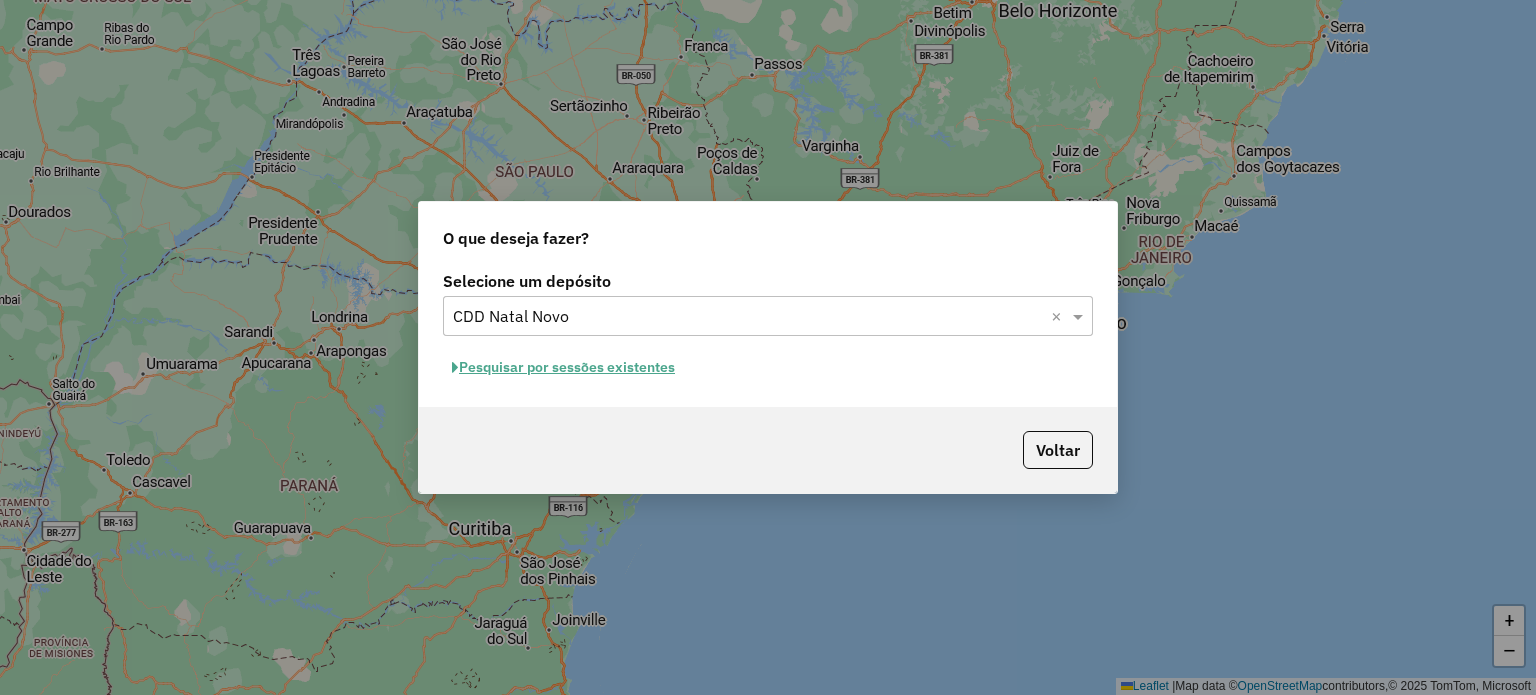 click on "Pesquisar por sessões existentes" 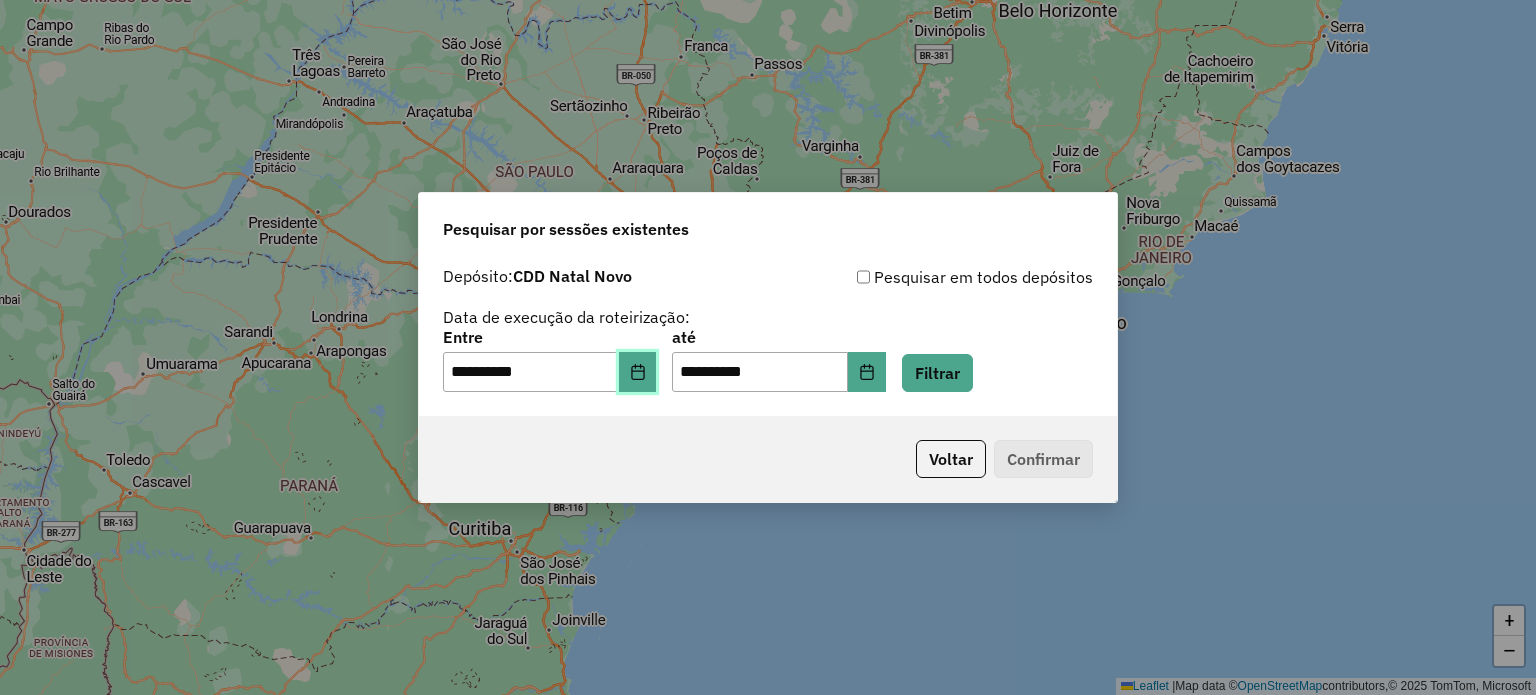 click 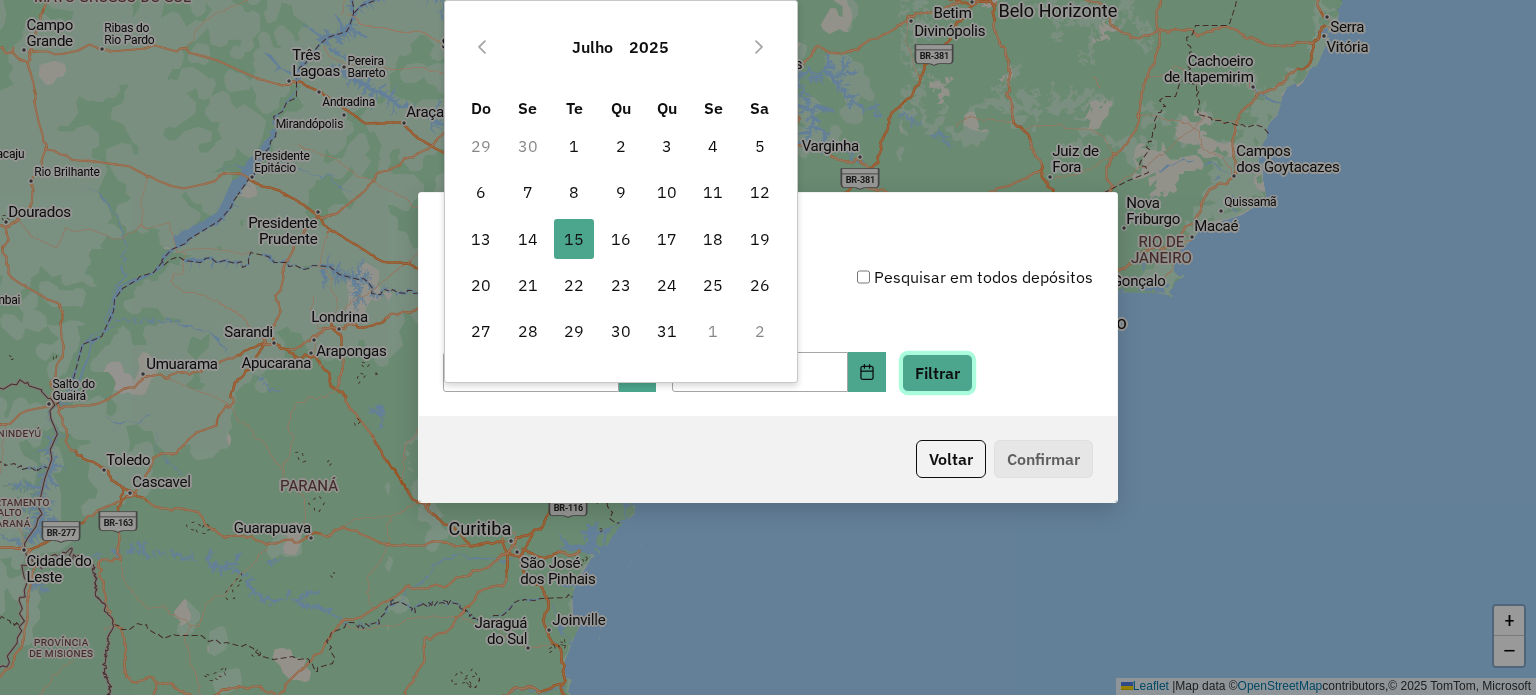 click on "Filtrar" 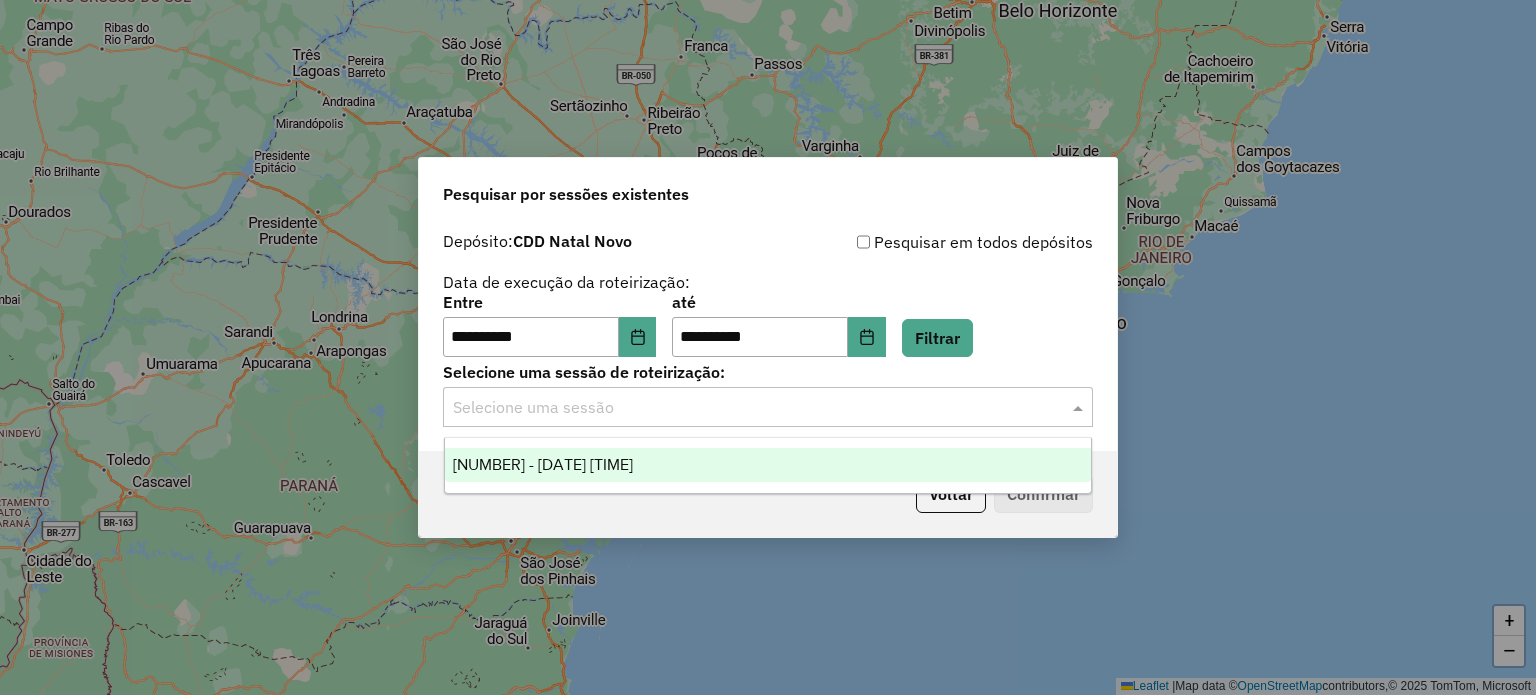 click 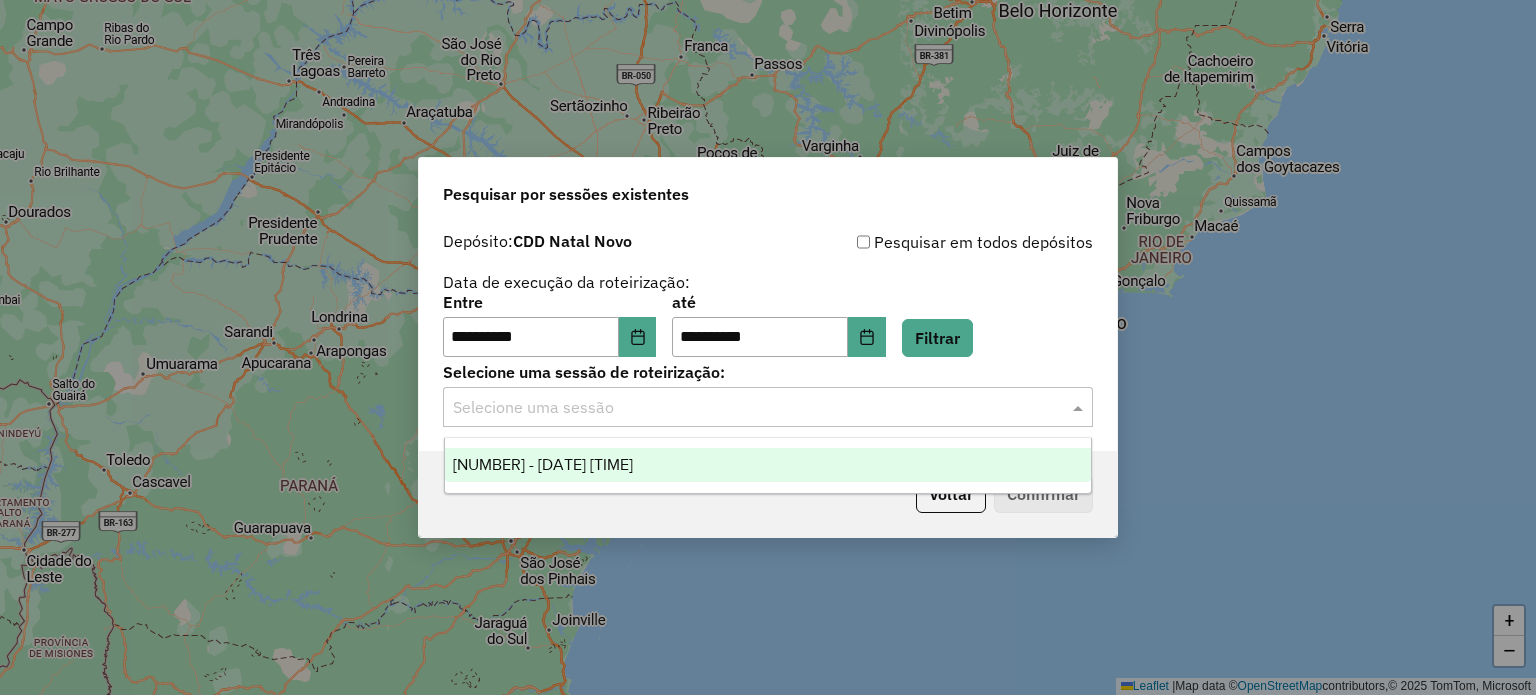 click on "1190354 - 15/07/2025 18:49" at bounding box center (543, 464) 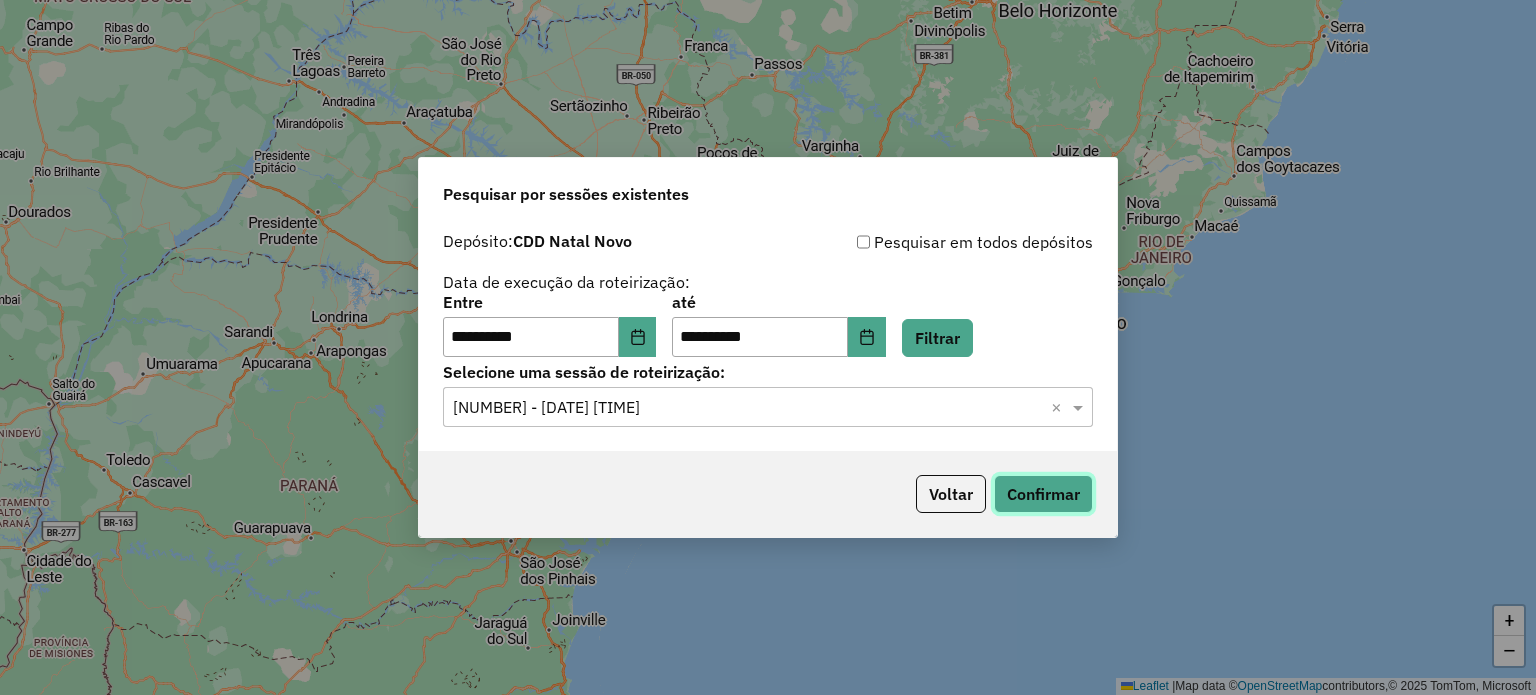 click on "Confirmar" 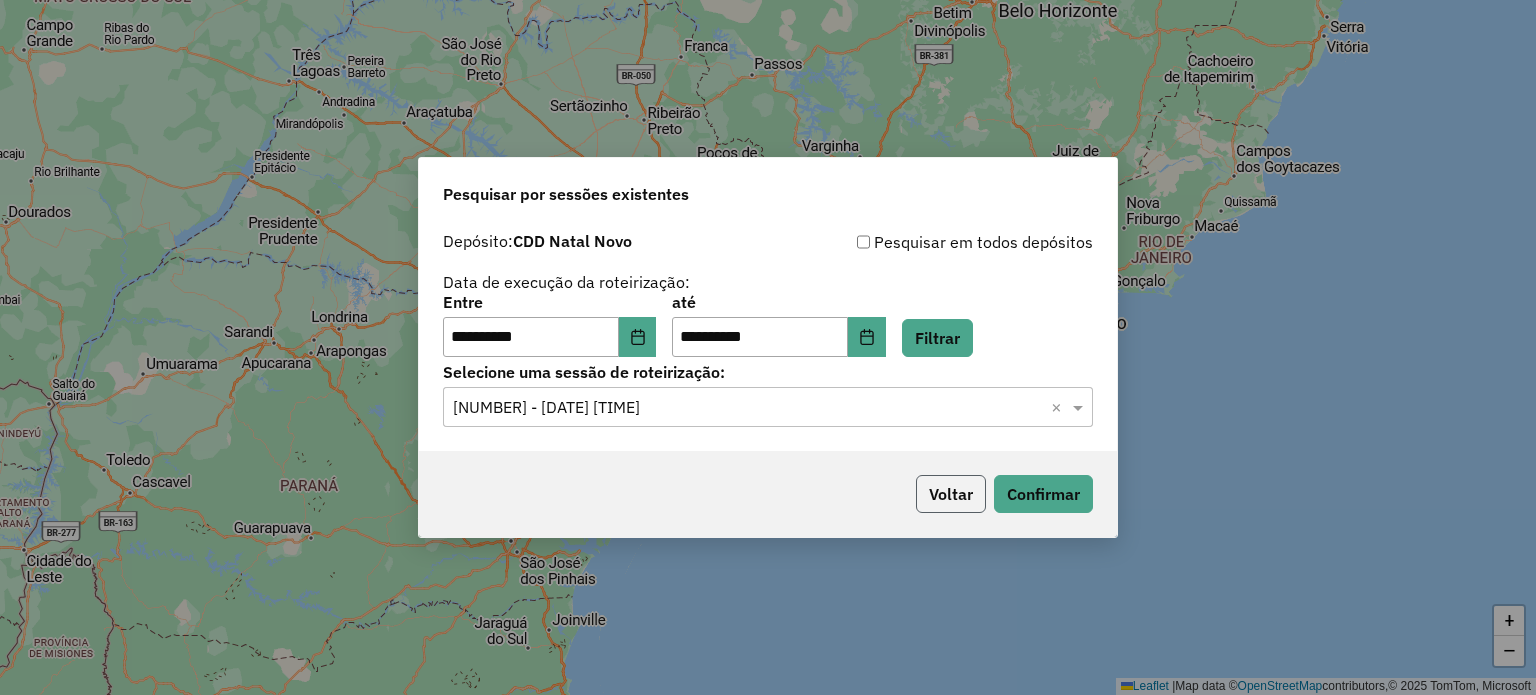 click on "Voltar" 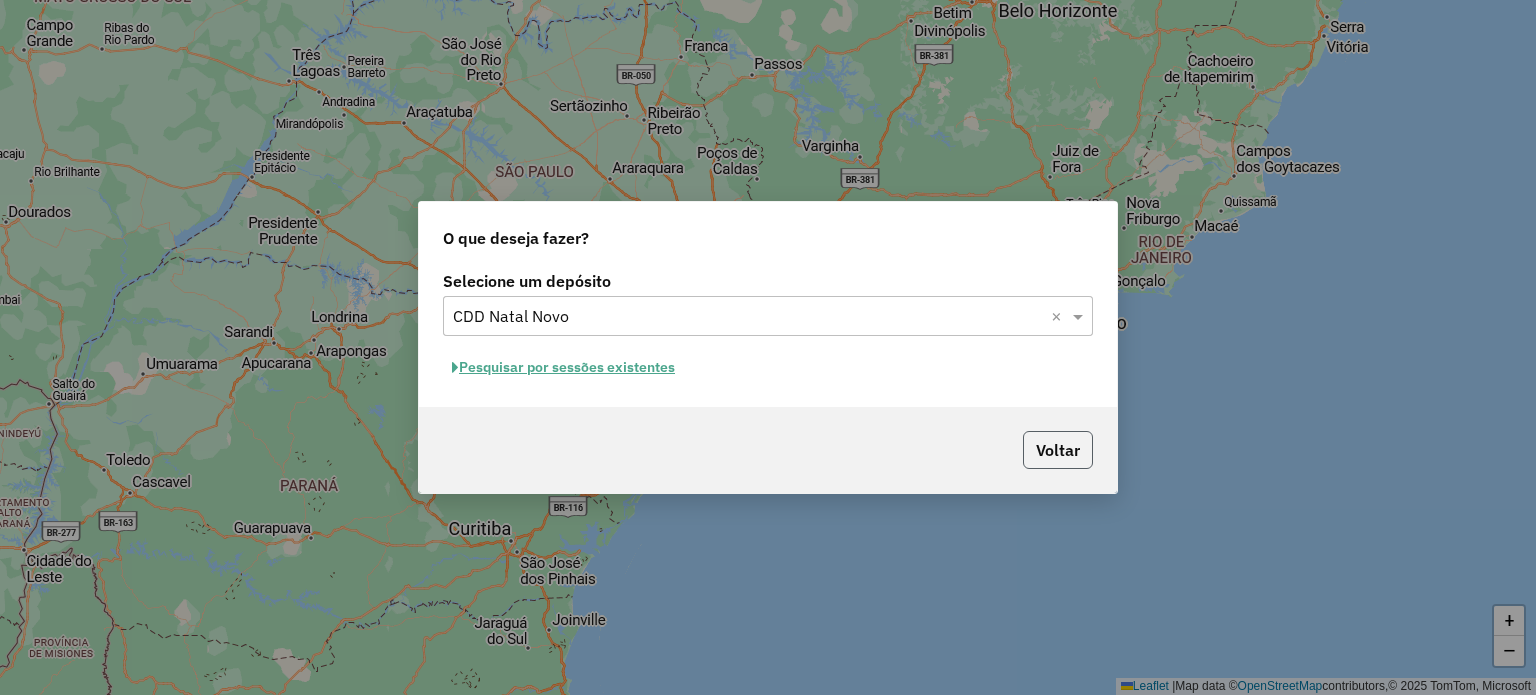 click on "Voltar" 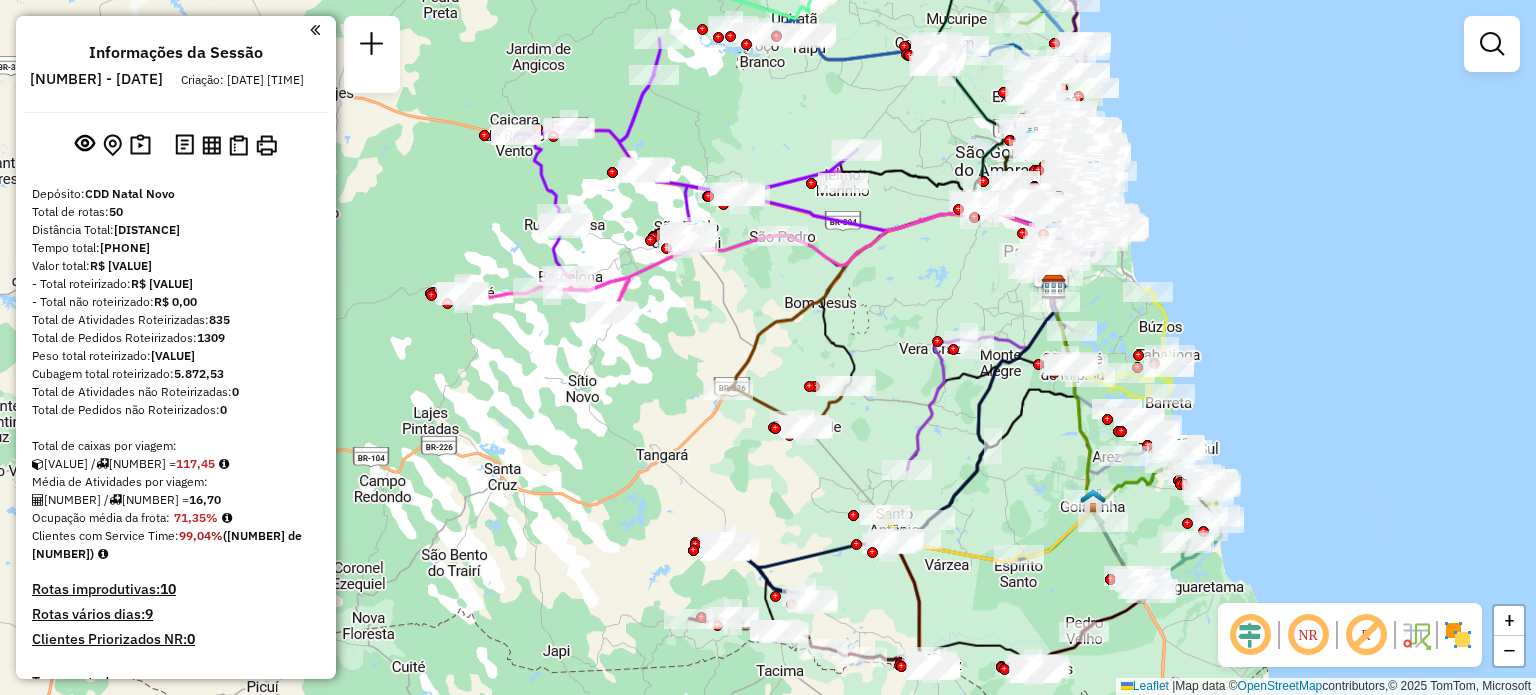 drag, startPoint x: 434, startPoint y: 509, endPoint x: 720, endPoint y: 448, distance: 292.4329 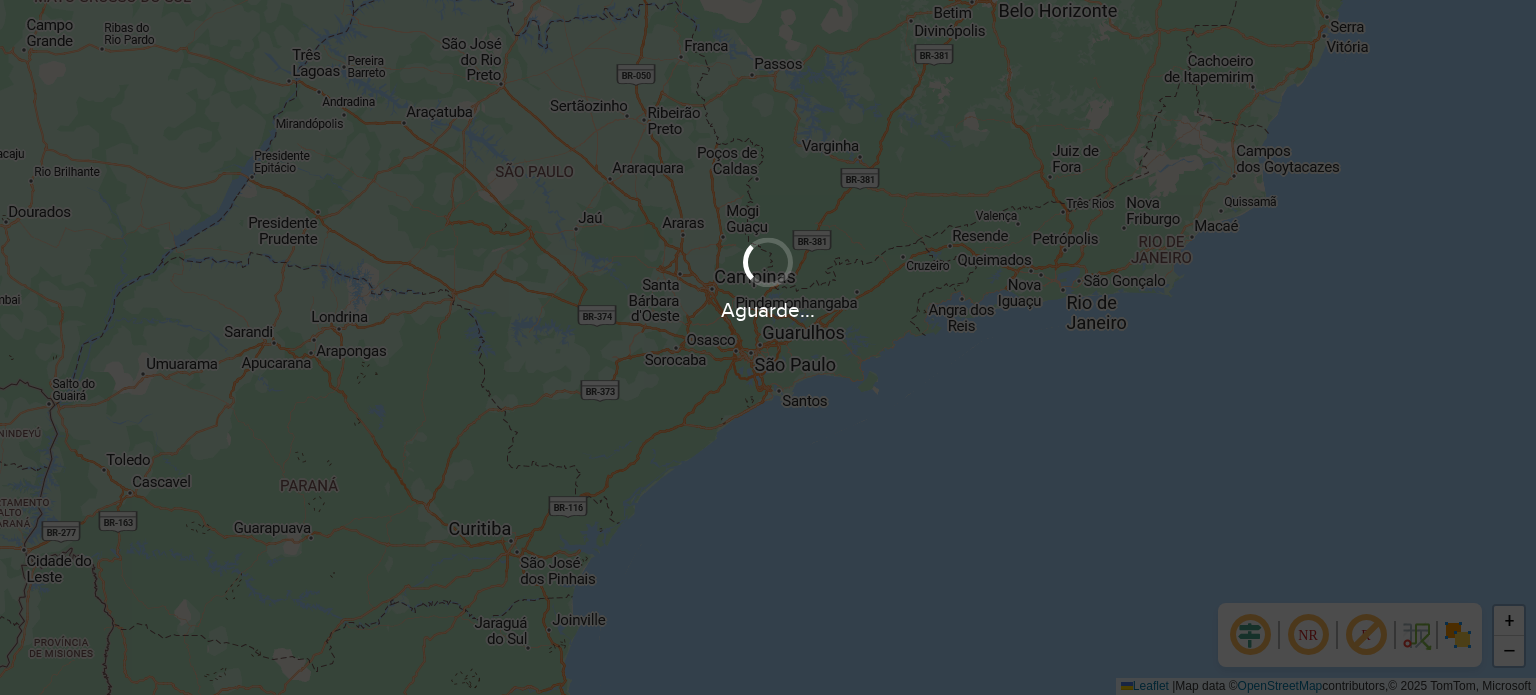scroll, scrollTop: 0, scrollLeft: 0, axis: both 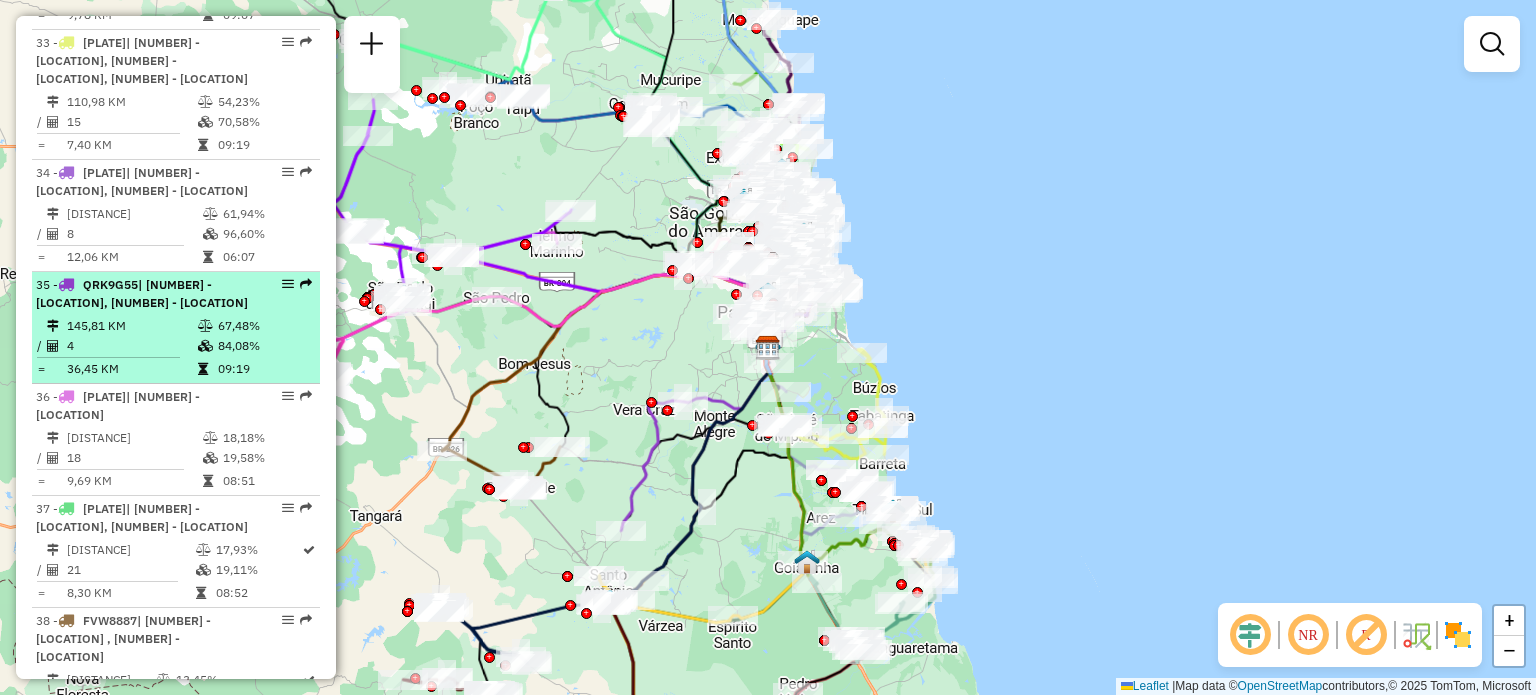 select on "**********" 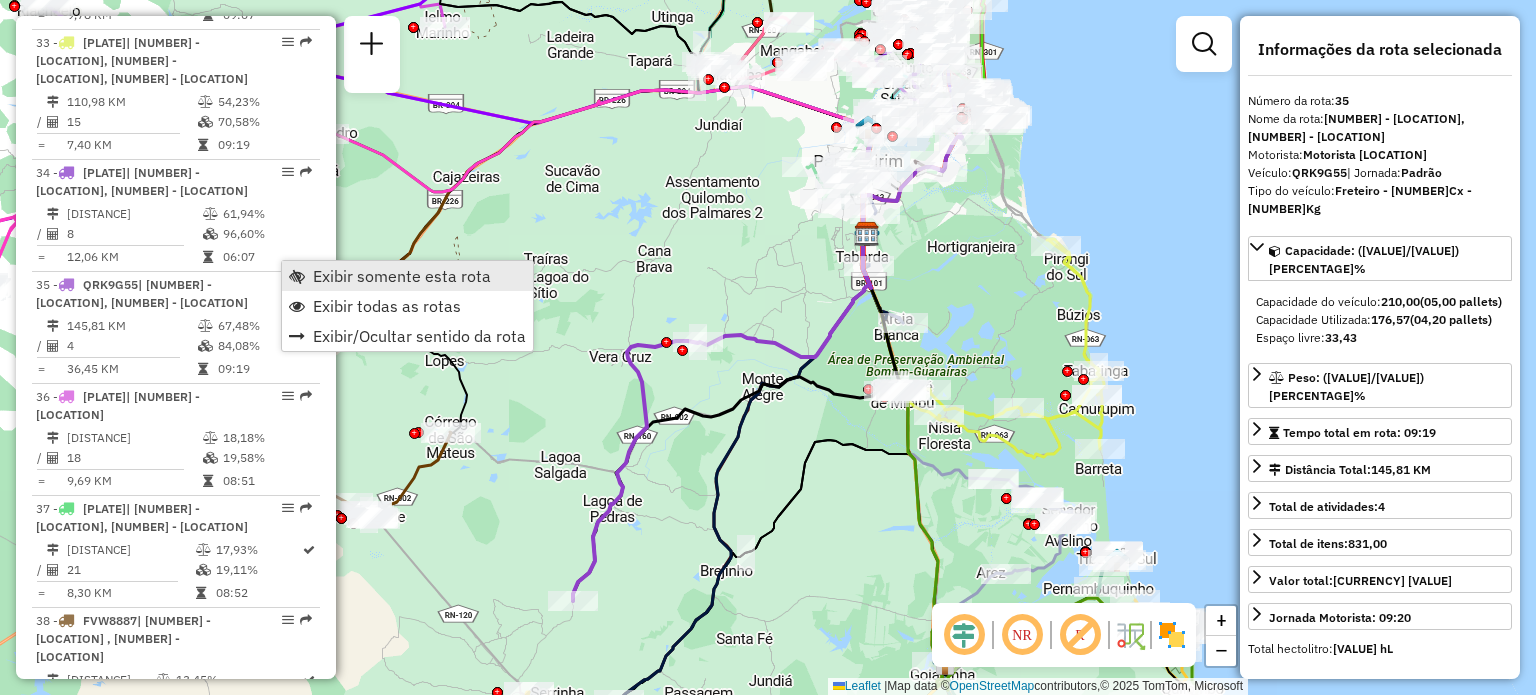 click on "Exibir somente esta rota" at bounding box center [402, 276] 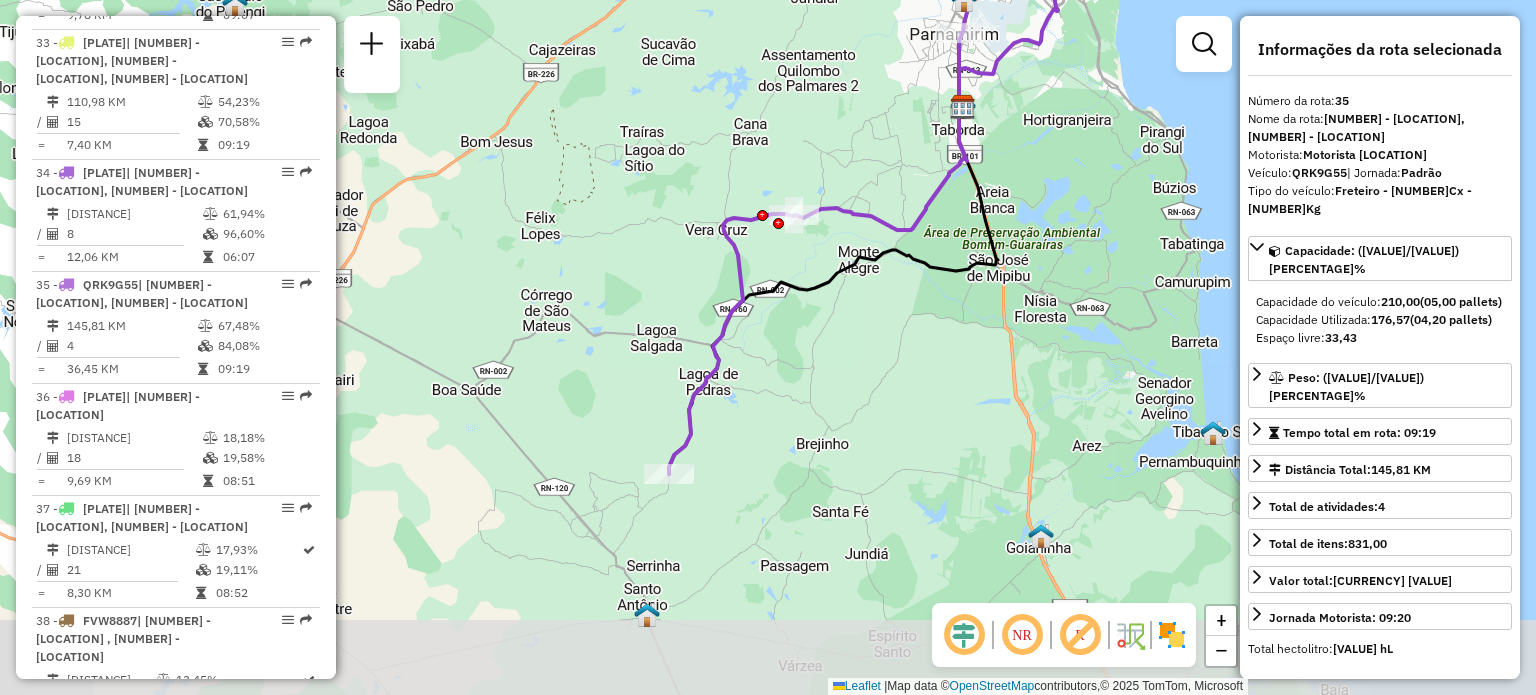 drag, startPoint x: 660, startPoint y: 664, endPoint x: 630, endPoint y: 451, distance: 215.1023 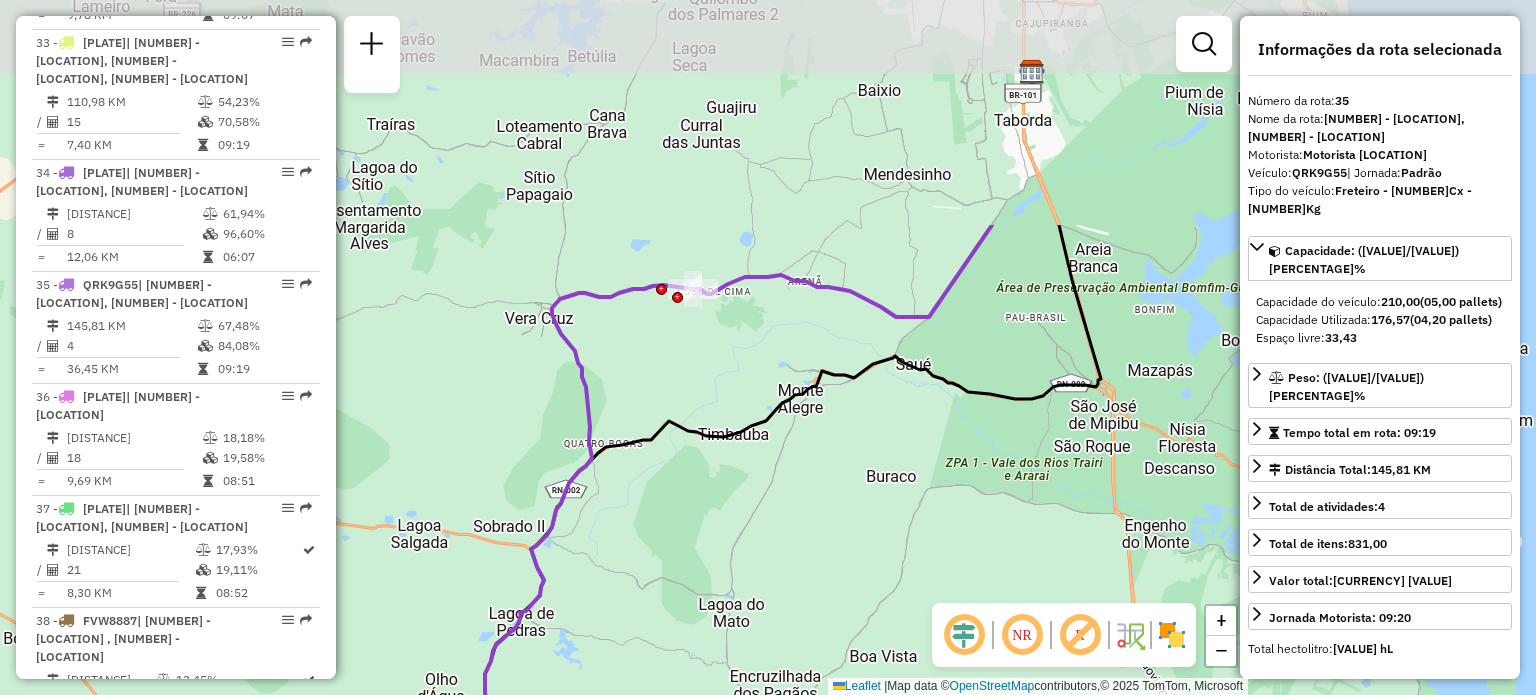 drag, startPoint x: 927, startPoint y: 352, endPoint x: 635, endPoint y: 742, distance: 487.20016 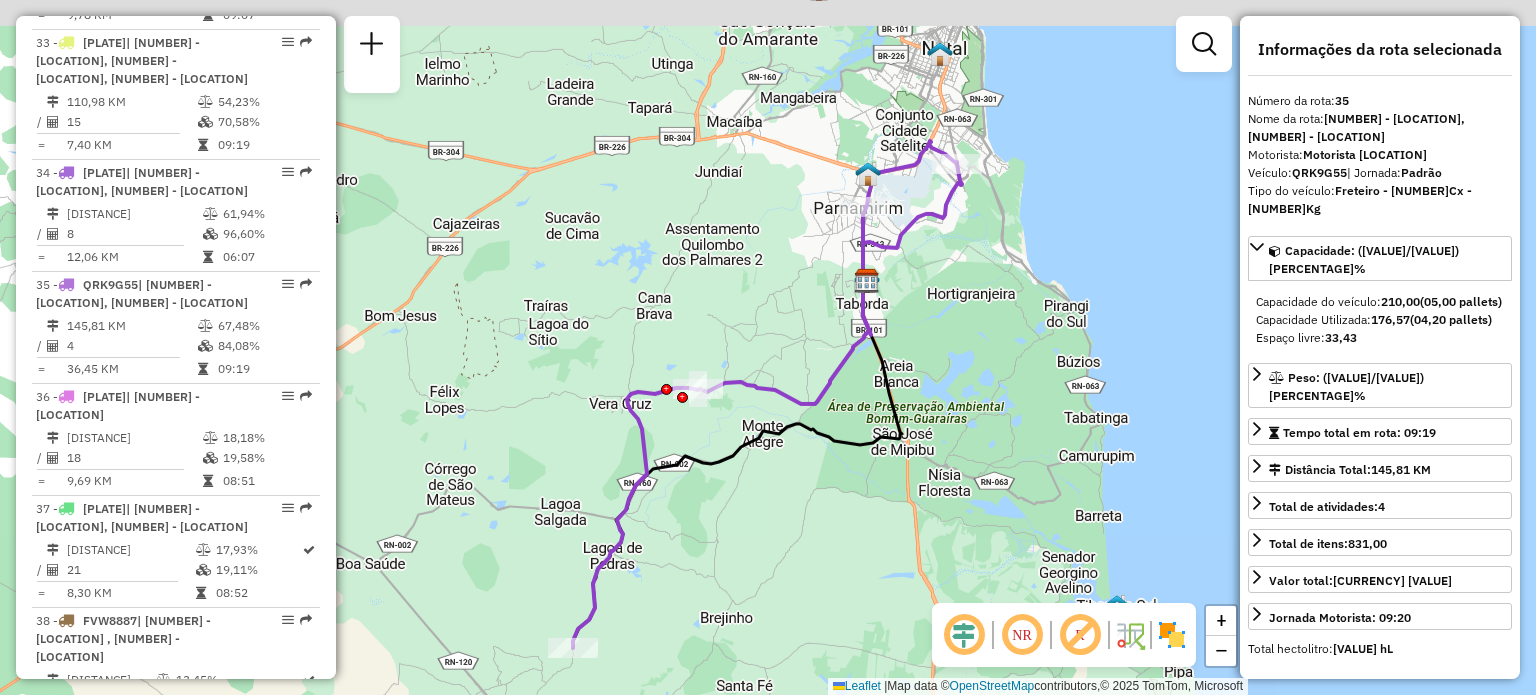 drag, startPoint x: 993, startPoint y: 136, endPoint x: 990, endPoint y: 243, distance: 107.042046 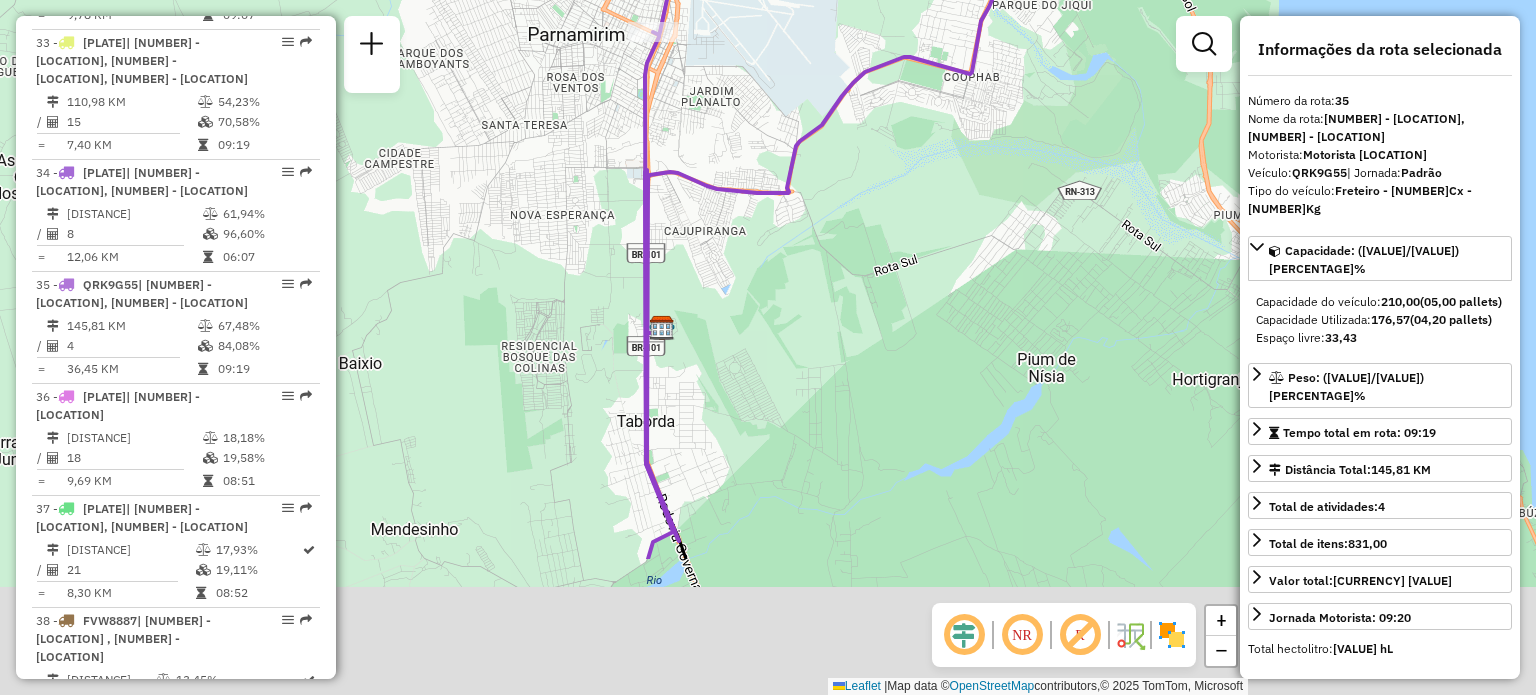 drag, startPoint x: 825, startPoint y: 495, endPoint x: 857, endPoint y: 272, distance: 225.28427 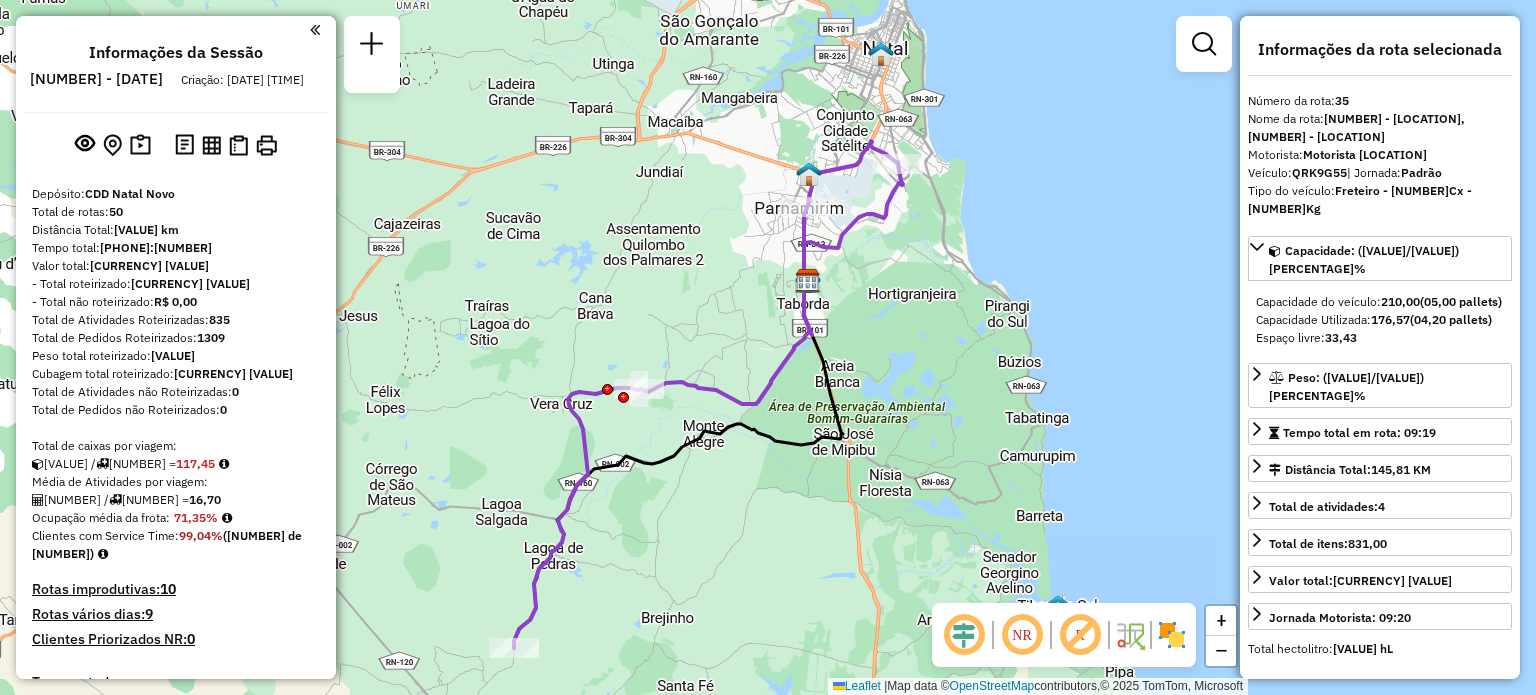 scroll, scrollTop: 0, scrollLeft: 0, axis: both 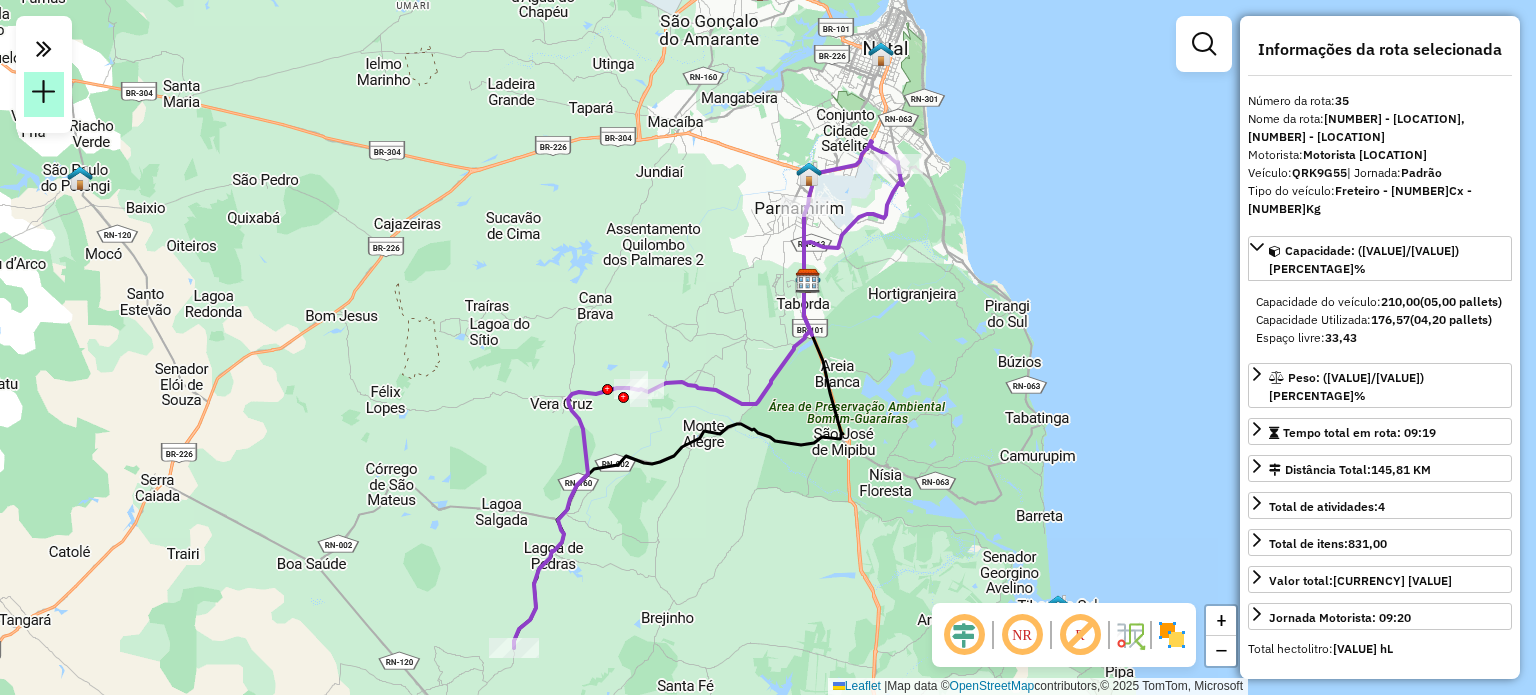 click 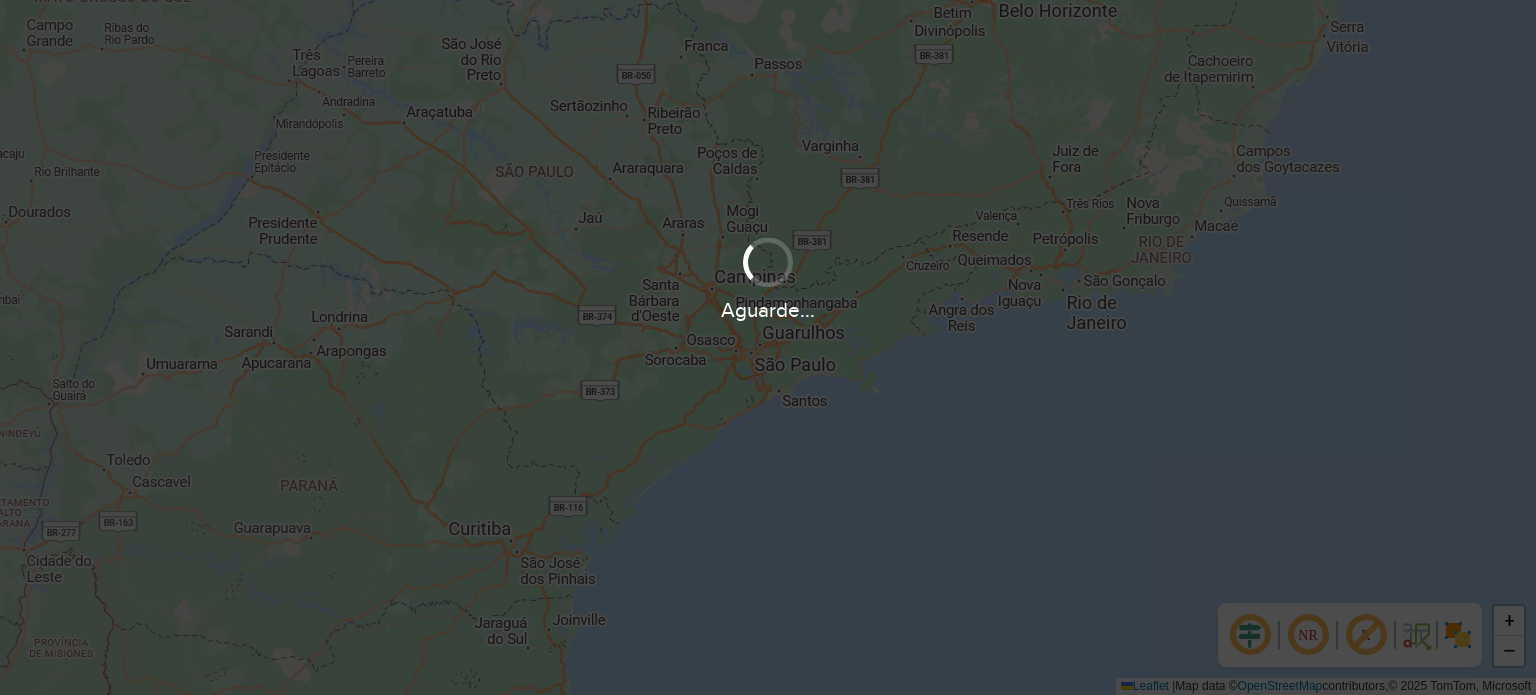 scroll, scrollTop: 0, scrollLeft: 0, axis: both 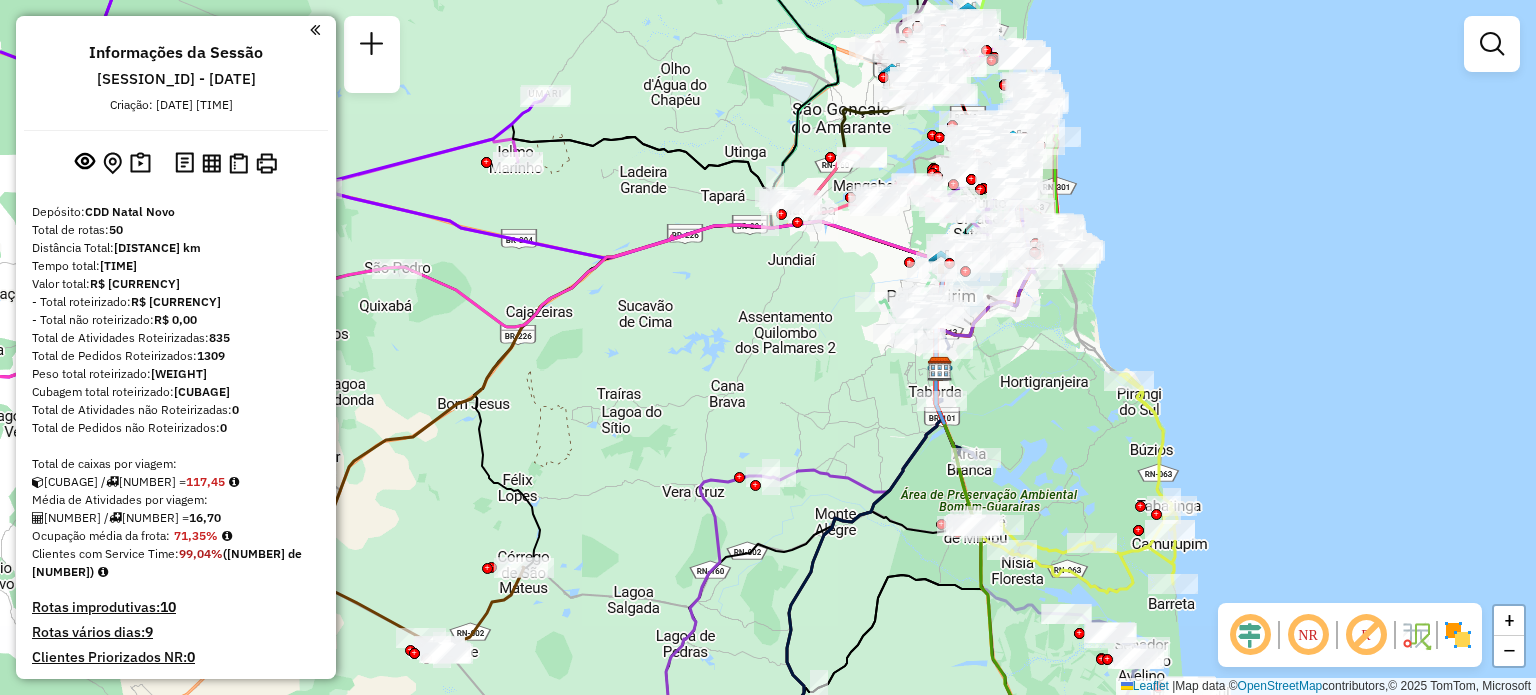drag, startPoint x: 725, startPoint y: 361, endPoint x: 728, endPoint y: 400, distance: 39.115215 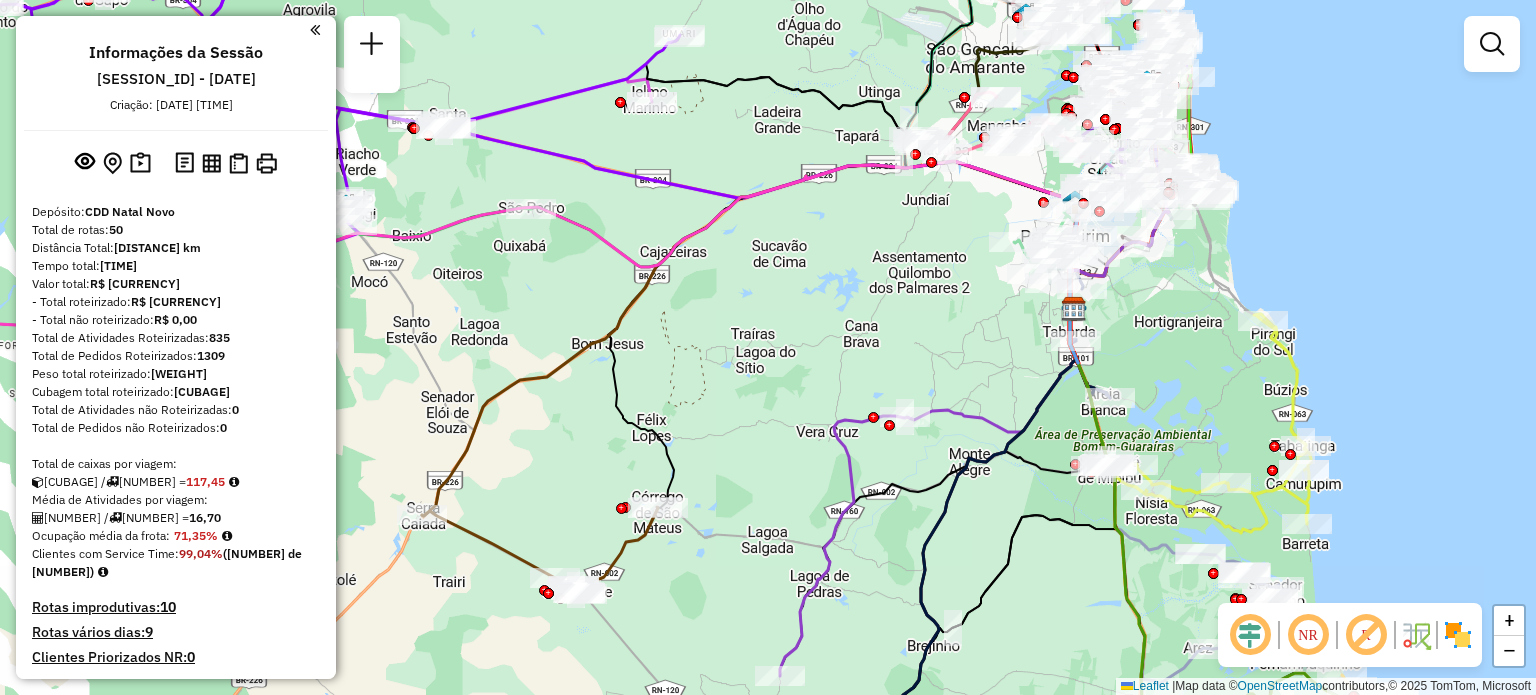 drag, startPoint x: 564, startPoint y: 383, endPoint x: 634, endPoint y: 328, distance: 89.02247 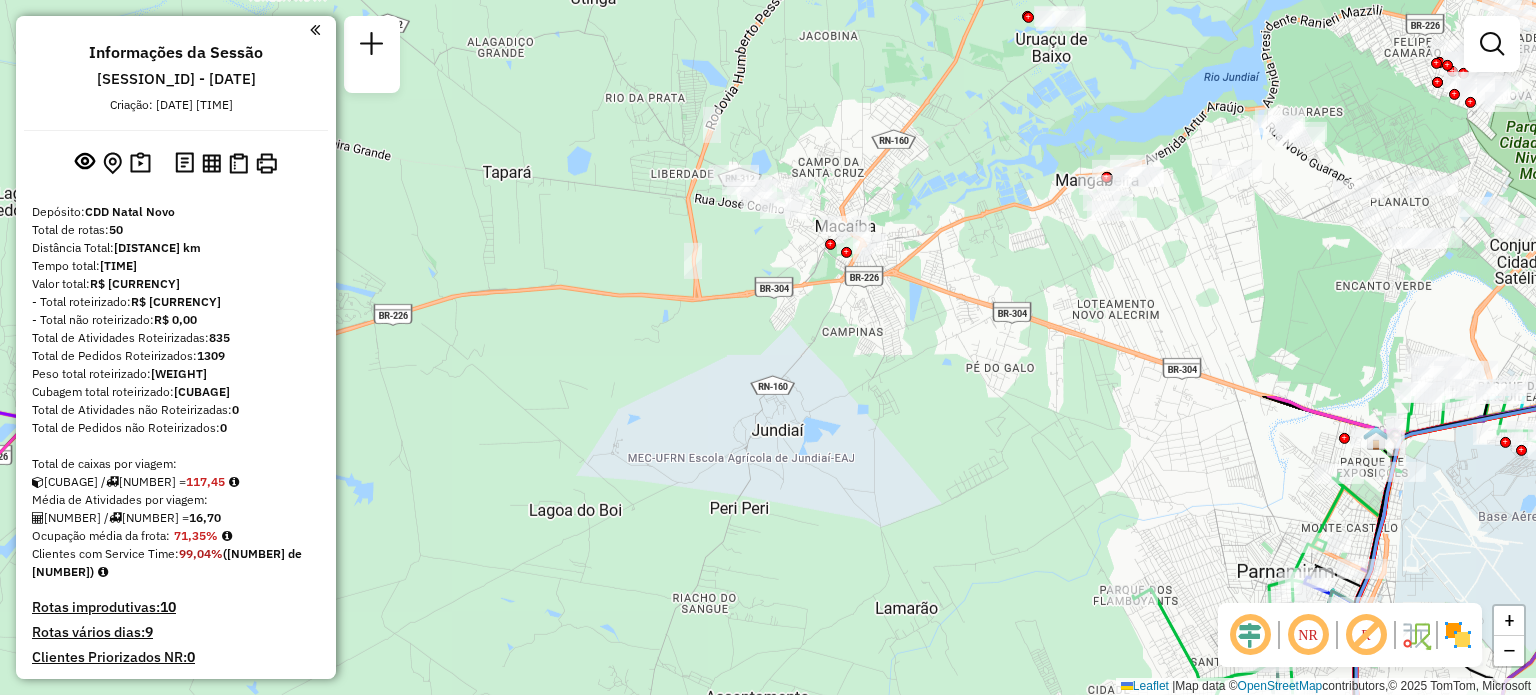 drag, startPoint x: 1072, startPoint y: 131, endPoint x: 971, endPoint y: 597, distance: 476.81967 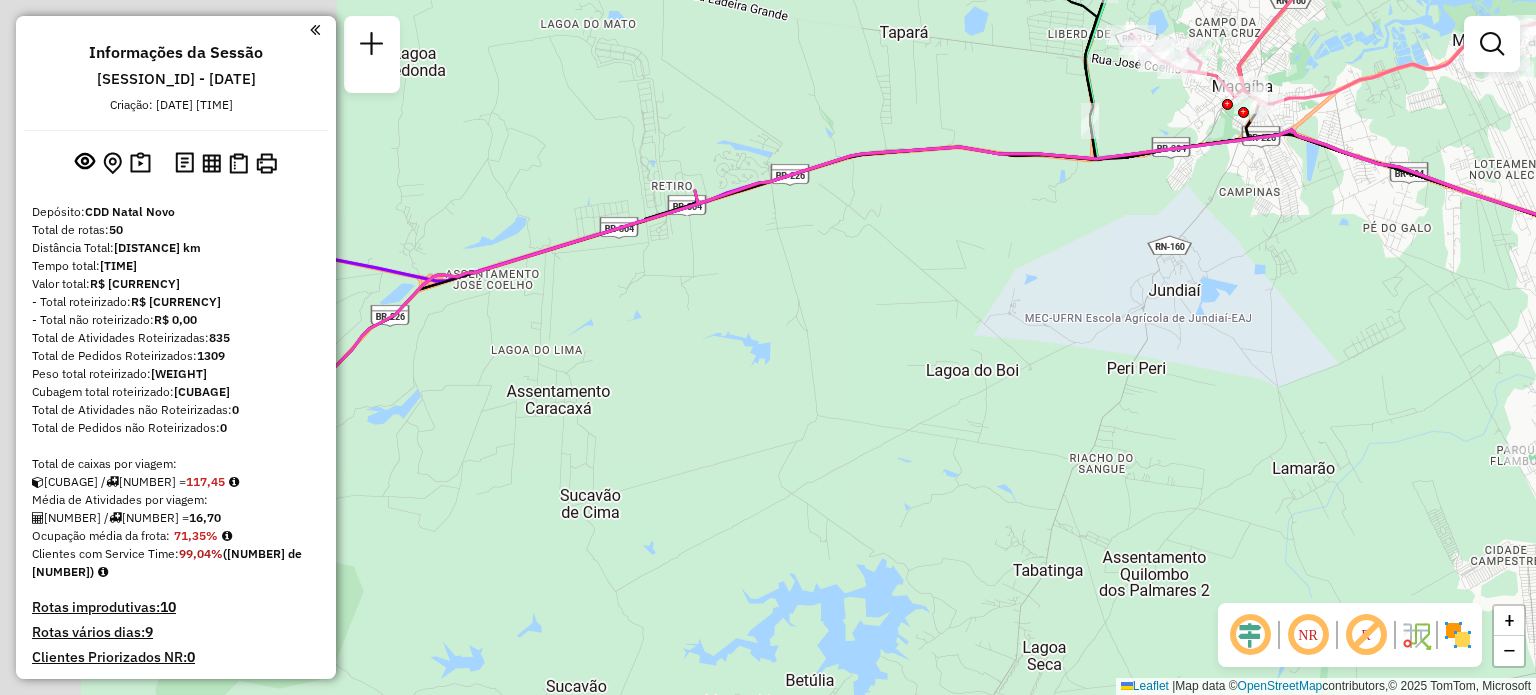 drag, startPoint x: 624, startPoint y: 419, endPoint x: 1108, endPoint y: 266, distance: 507.60712 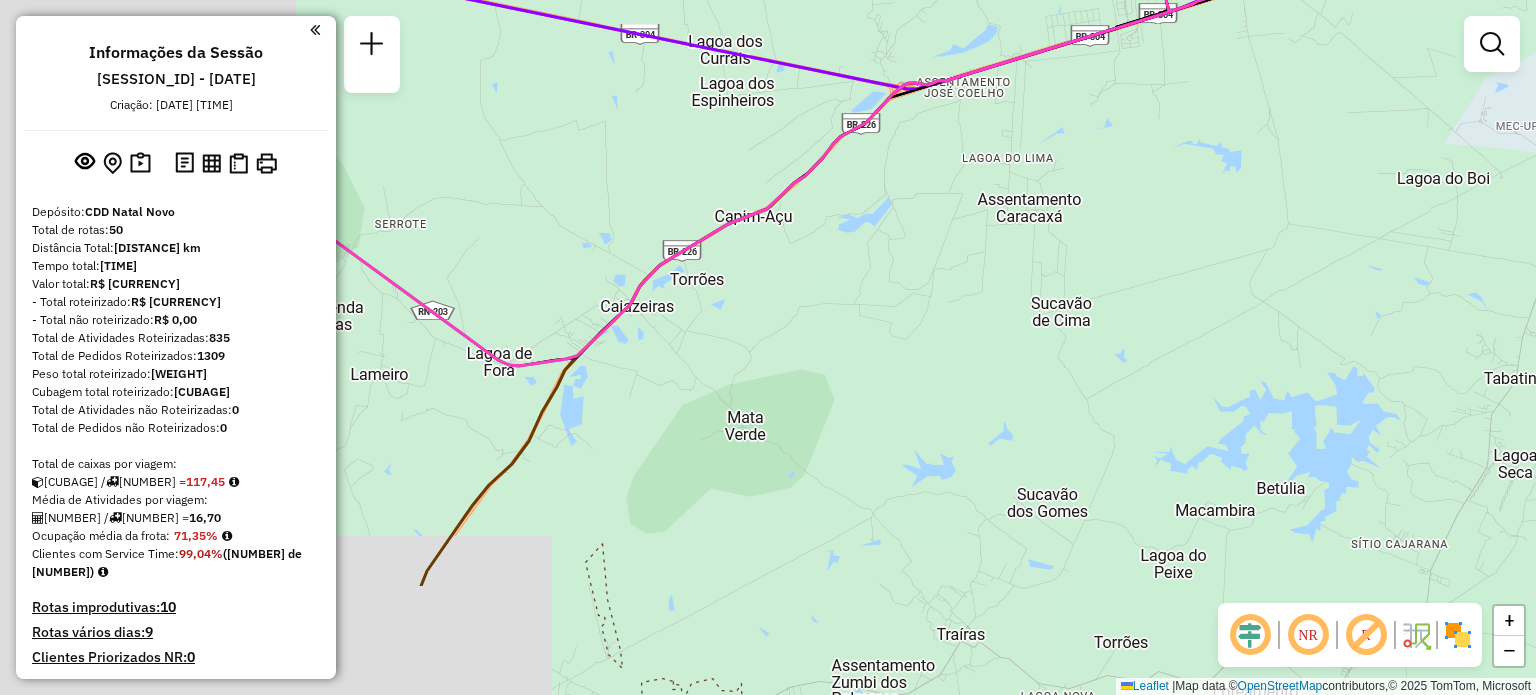 drag, startPoint x: 574, startPoint y: 371, endPoint x: 1018, endPoint y: 183, distance: 482.1618 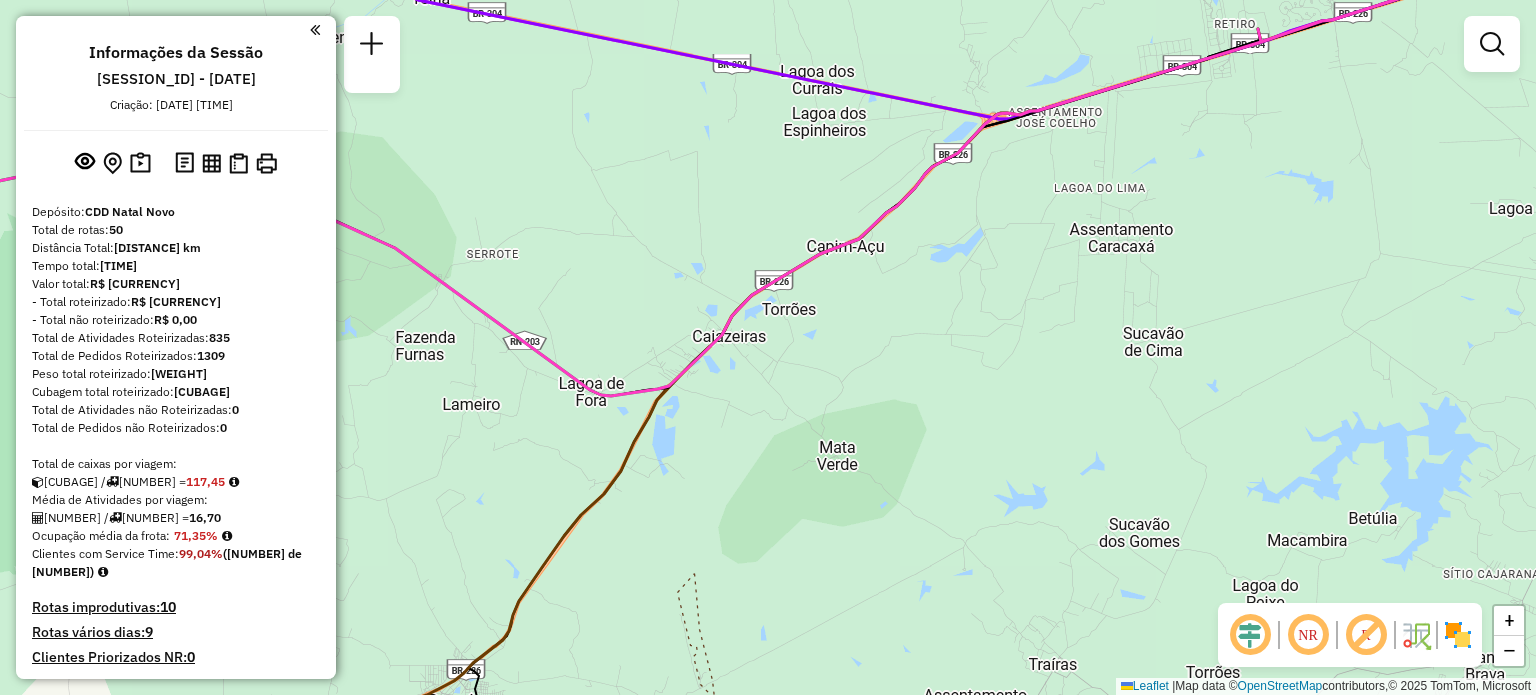 drag, startPoint x: 688, startPoint y: 372, endPoint x: 668, endPoint y: 497, distance: 126.58989 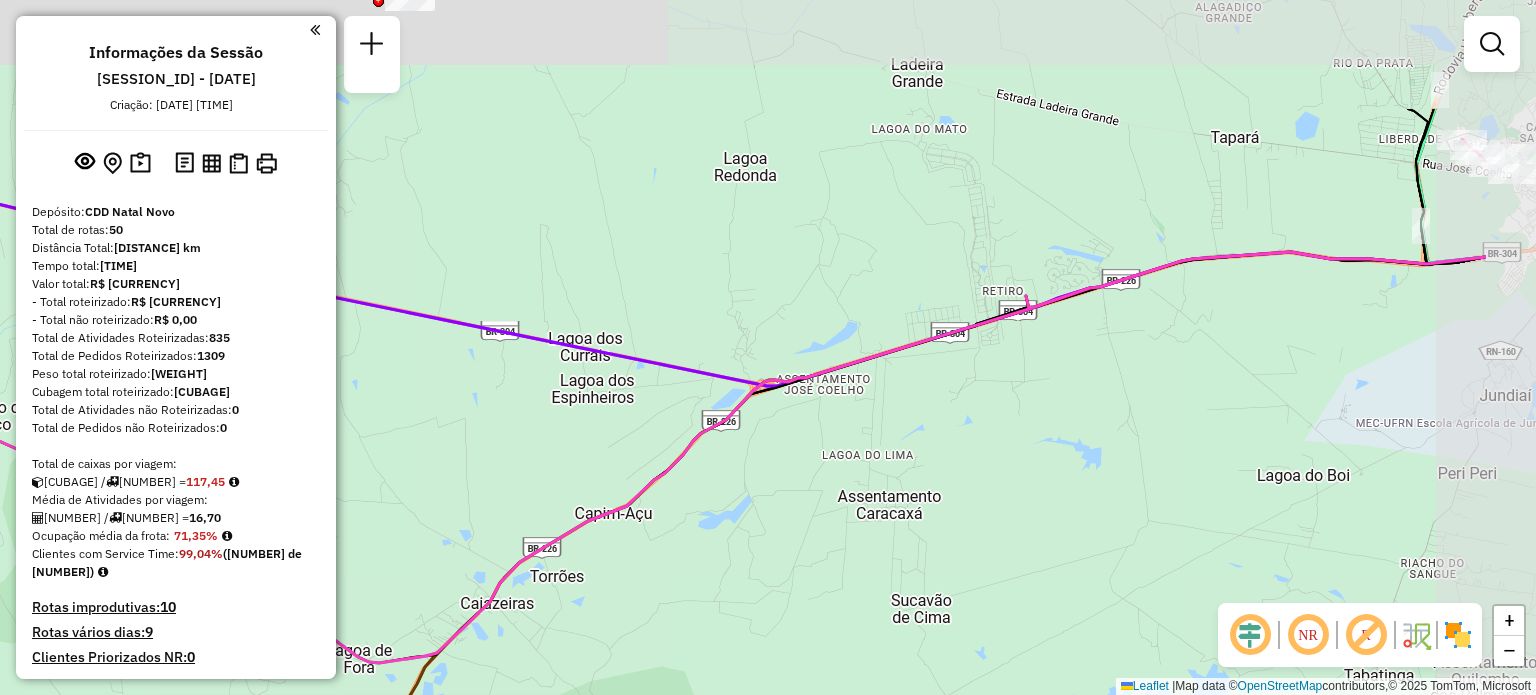 drag, startPoint x: 1064, startPoint y: 427, endPoint x: 860, endPoint y: 612, distance: 275.39246 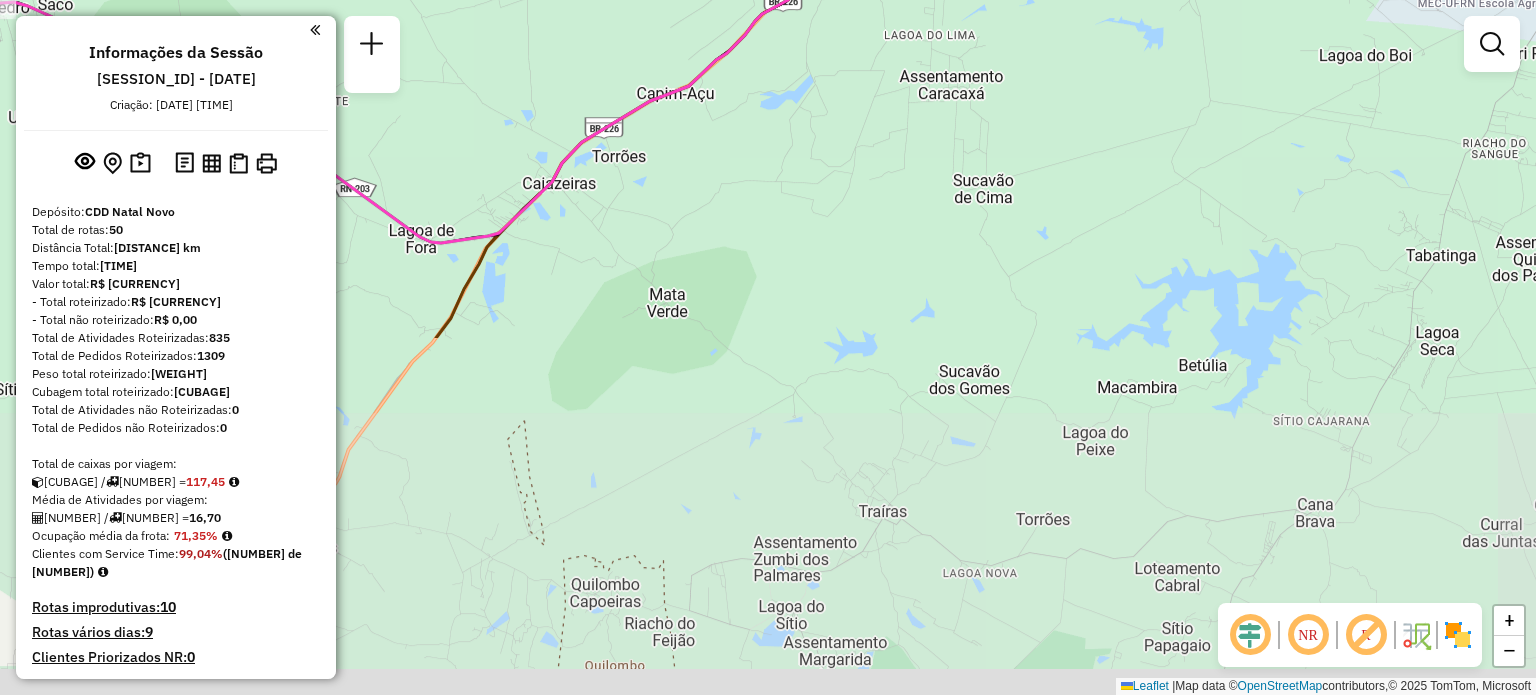 drag, startPoint x: 728, startPoint y: 581, endPoint x: 792, endPoint y: 146, distance: 439.68283 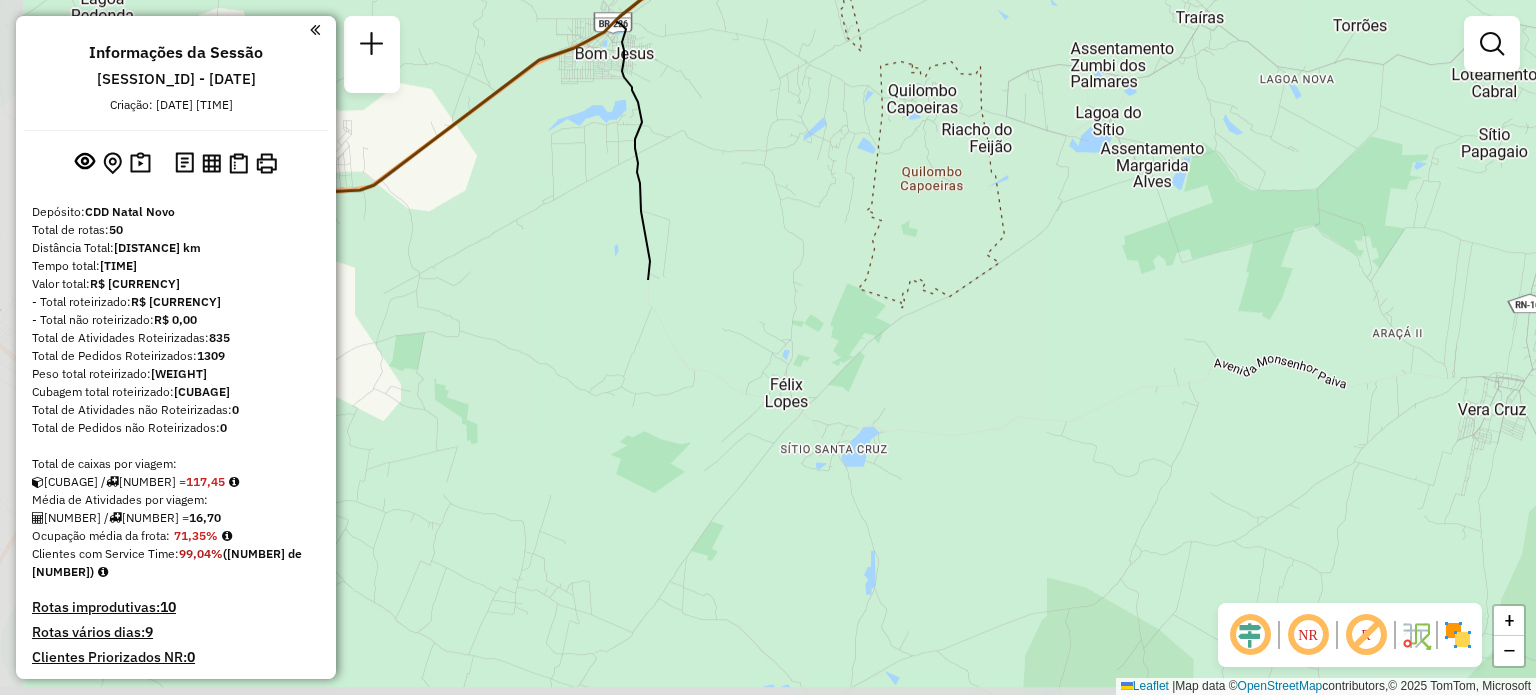 drag, startPoint x: 706, startPoint y: 375, endPoint x: 1023, endPoint y: -110, distance: 579.4083 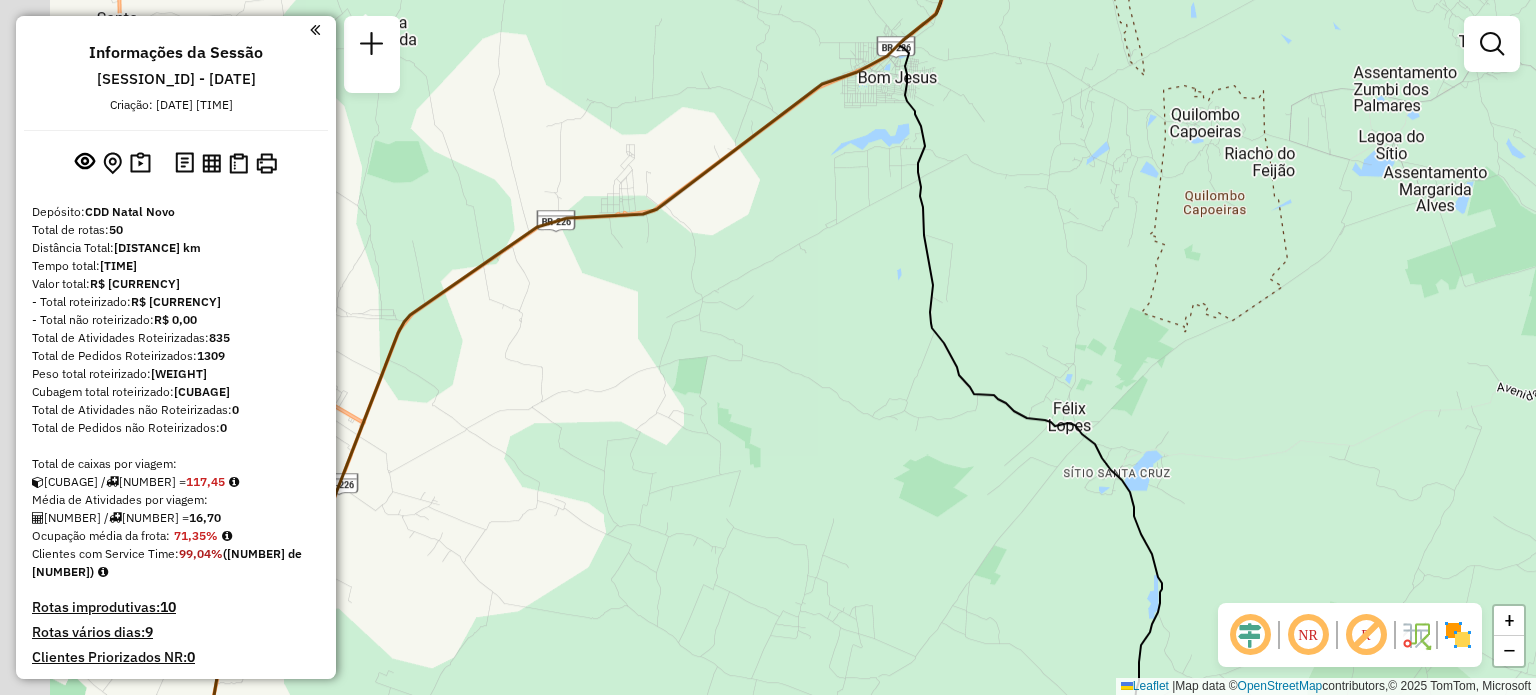 drag, startPoint x: 513, startPoint y: 215, endPoint x: 1000, endPoint y: 242, distance: 487.7479 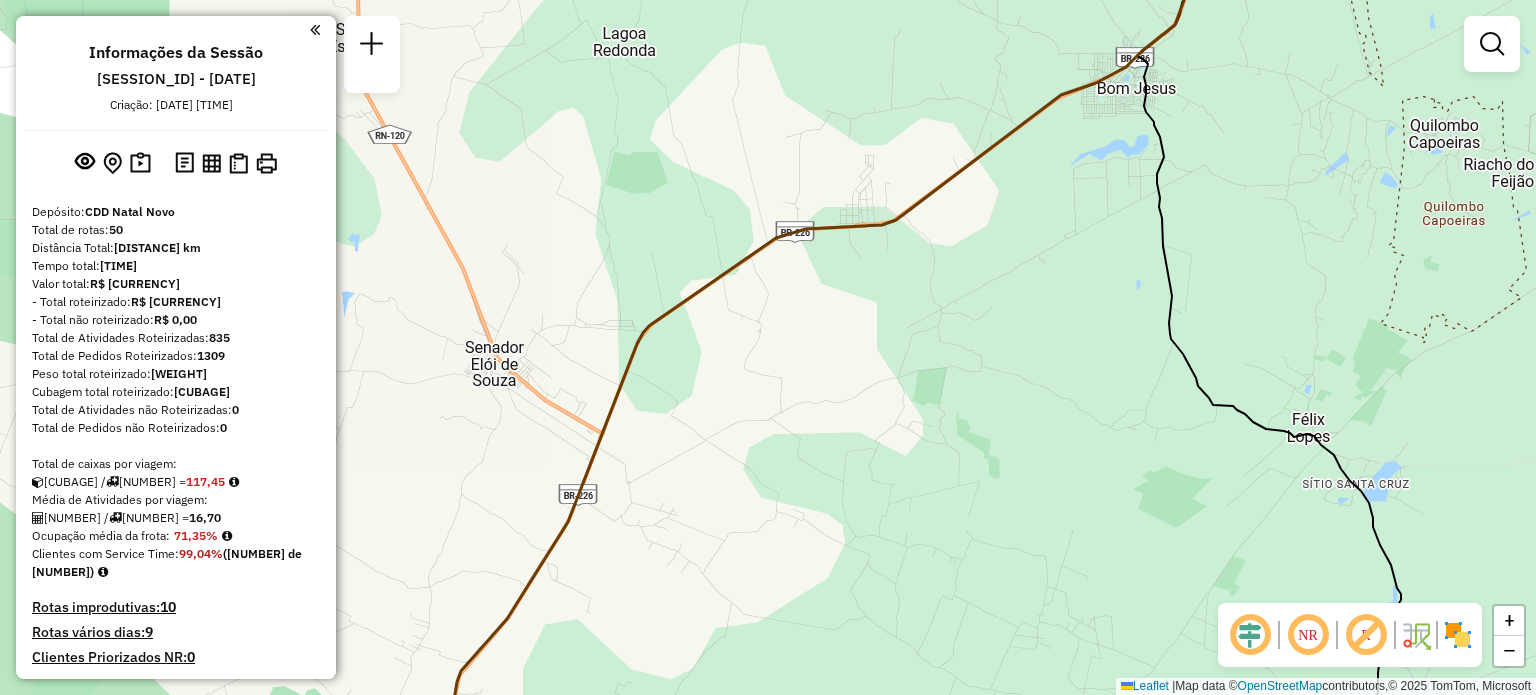 drag, startPoint x: 780, startPoint y: 431, endPoint x: 980, endPoint y: -21, distance: 494.27118 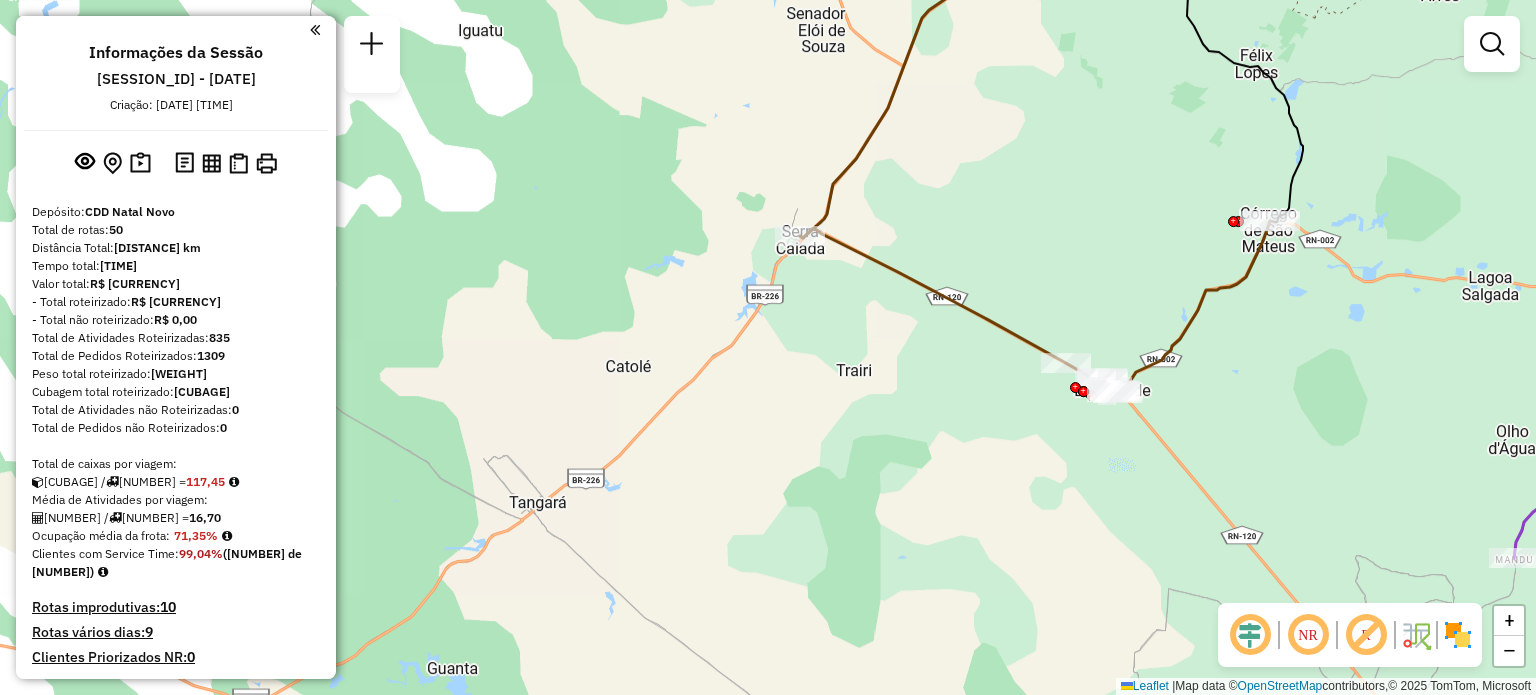 drag, startPoint x: 979, startPoint y: 187, endPoint x: 937, endPoint y: 307, distance: 127.13772 